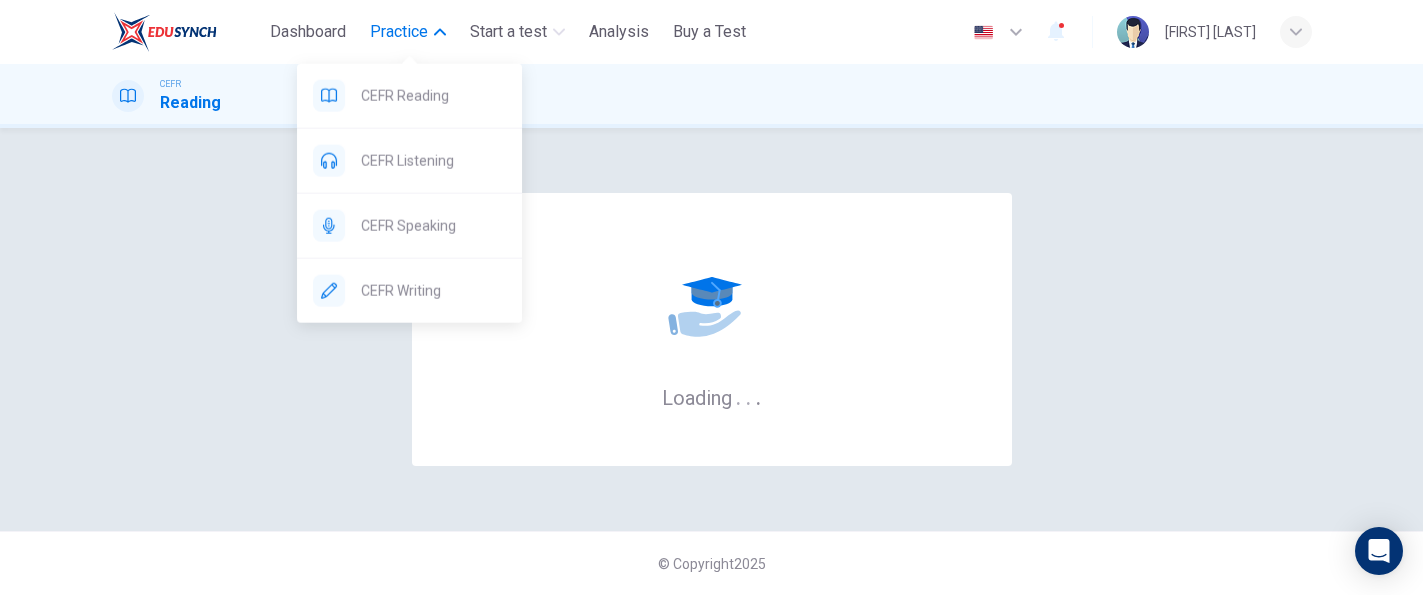 scroll, scrollTop: 0, scrollLeft: 0, axis: both 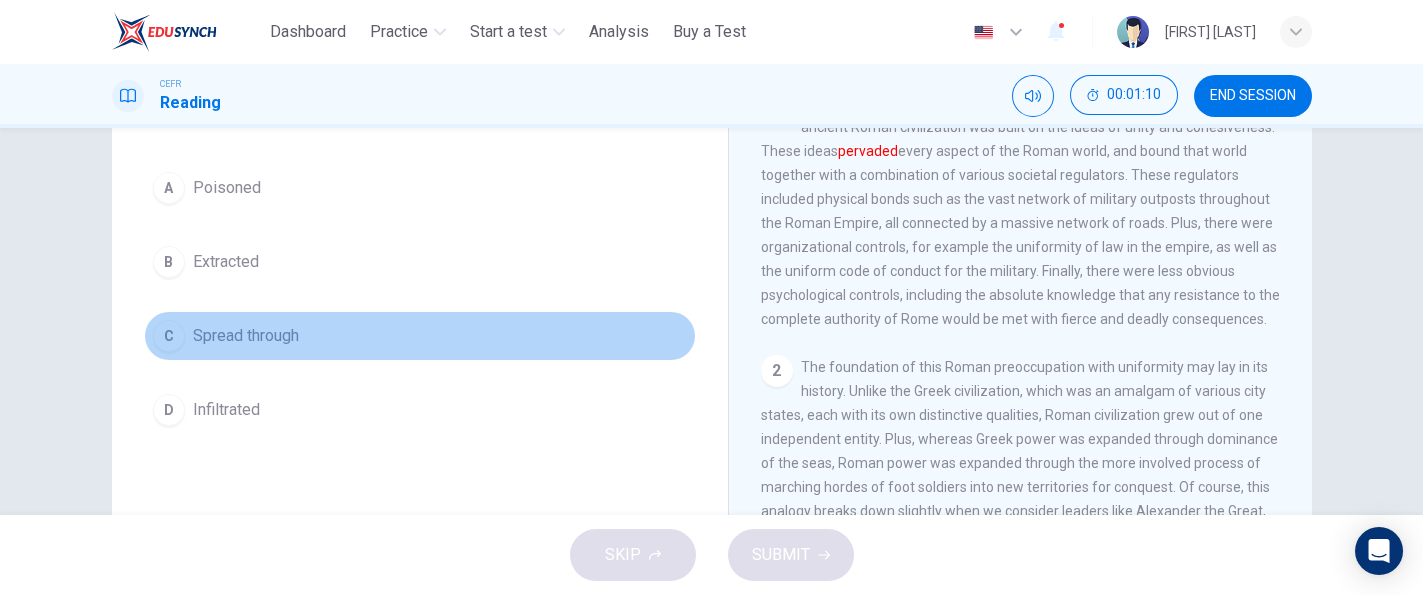 click on "Spread through" at bounding box center (246, 336) 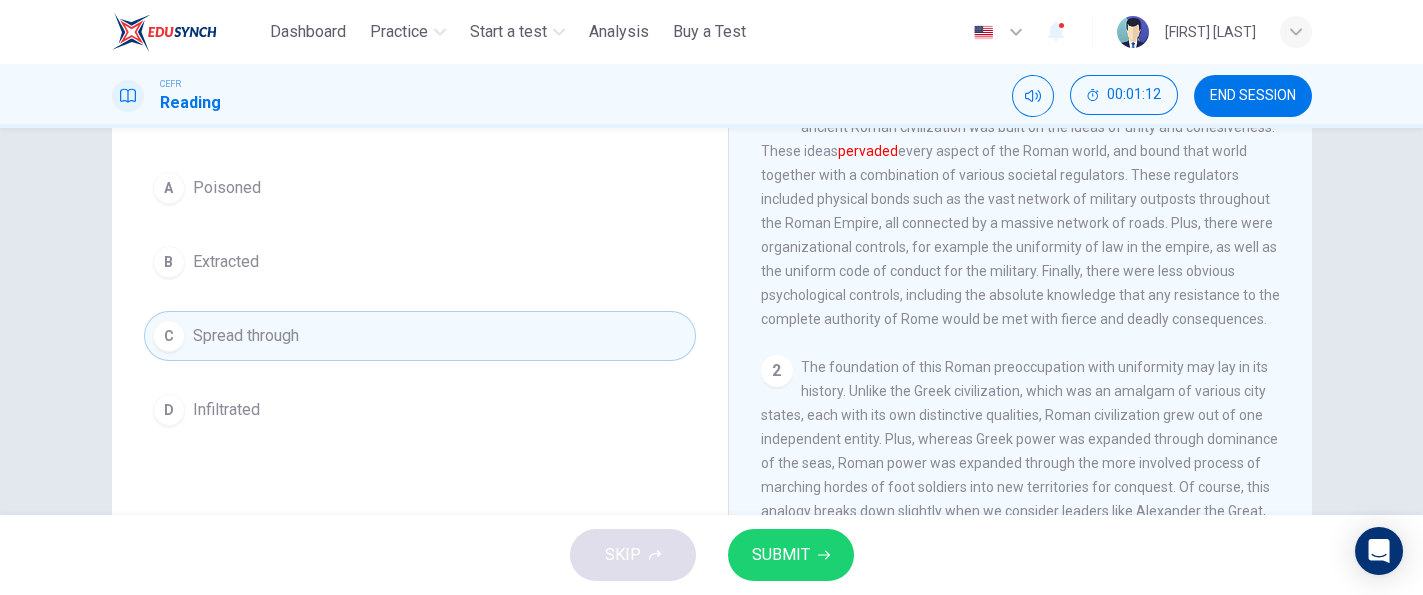 click on "SUBMIT" at bounding box center [781, 555] 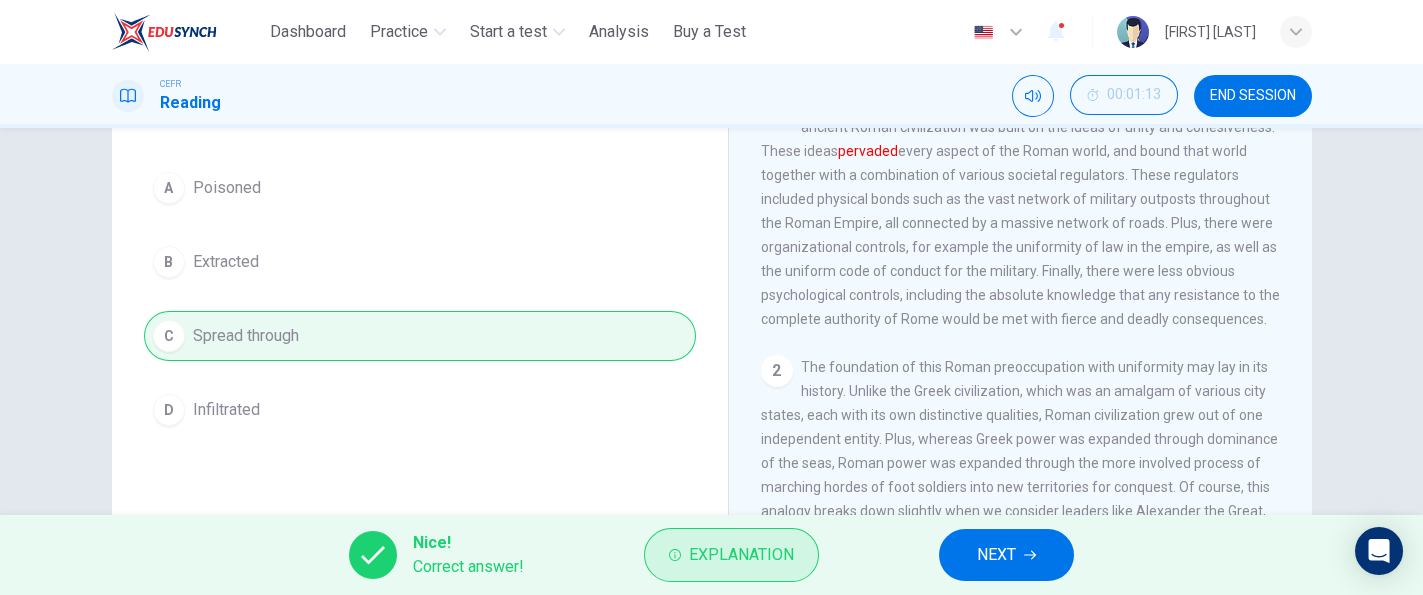 click on "Explanation" at bounding box center [741, 555] 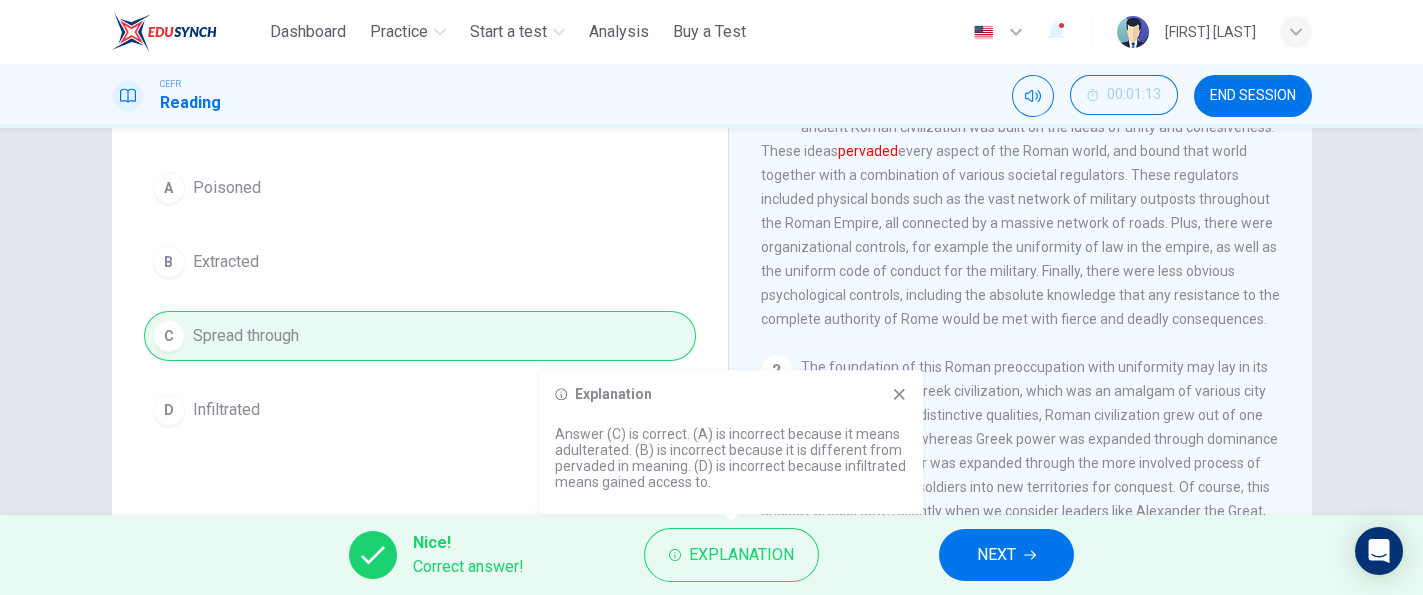 click 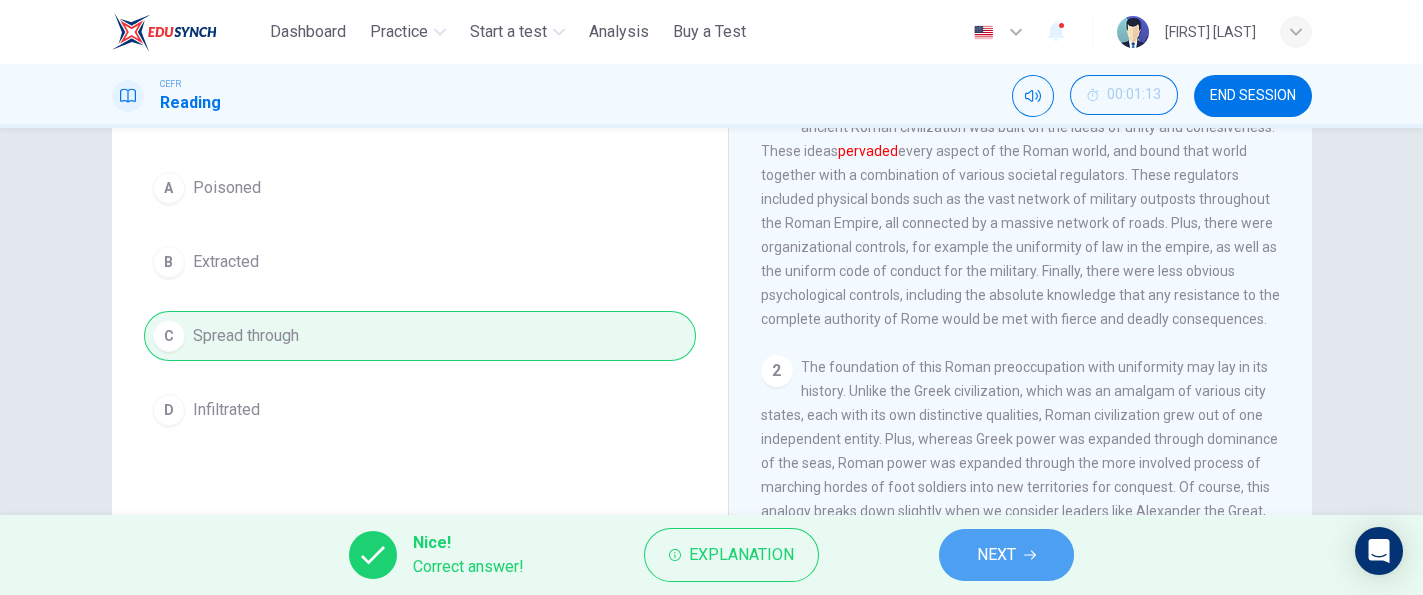 click on "NEXT" at bounding box center [1006, 555] 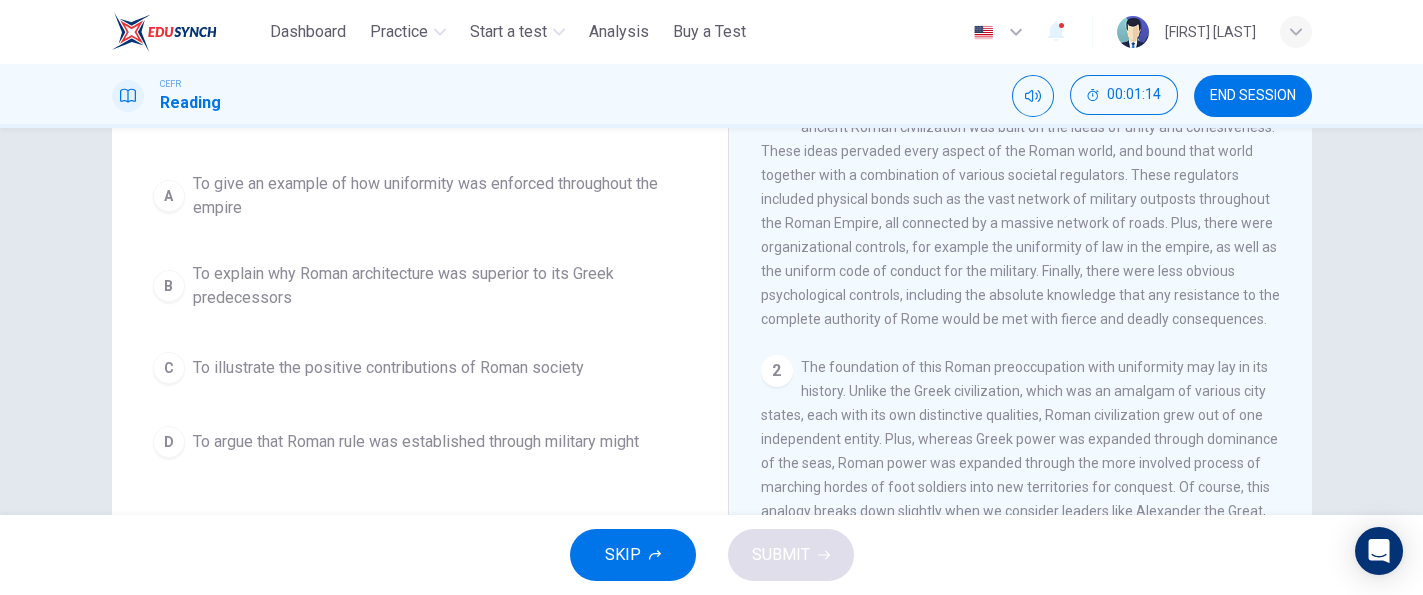 scroll, scrollTop: 31, scrollLeft: 0, axis: vertical 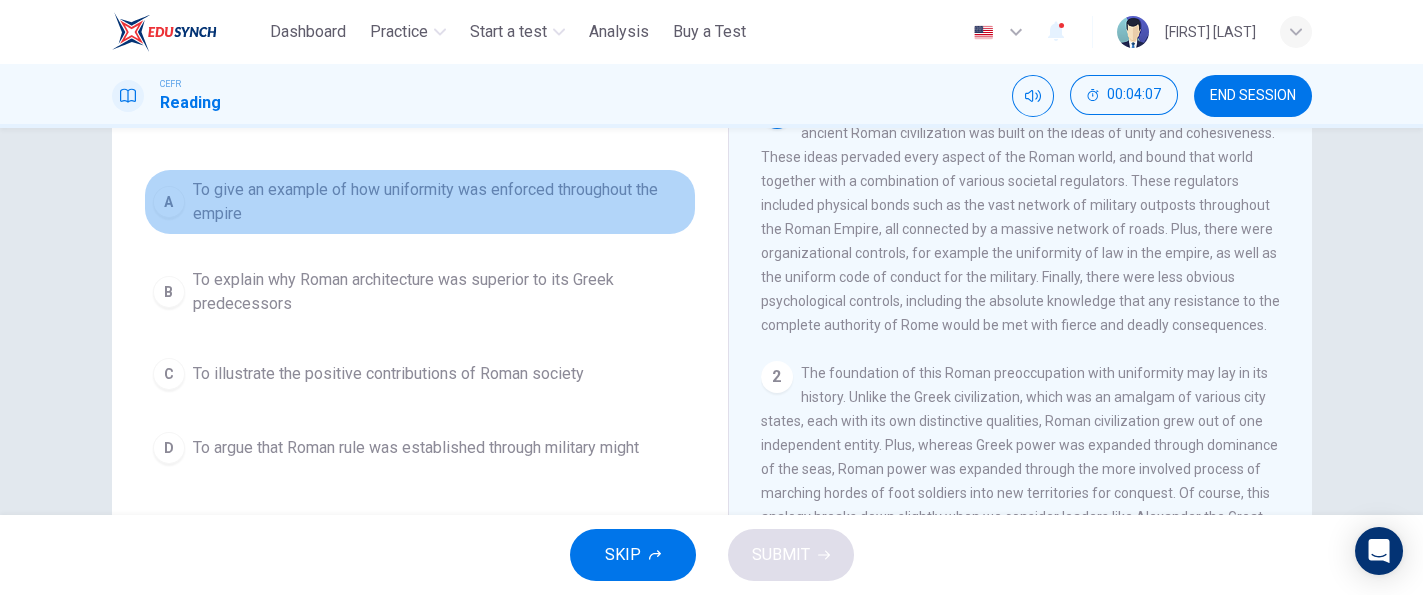 click on "To give an example of how uniformity was enforced throughout the empire" at bounding box center [440, 202] 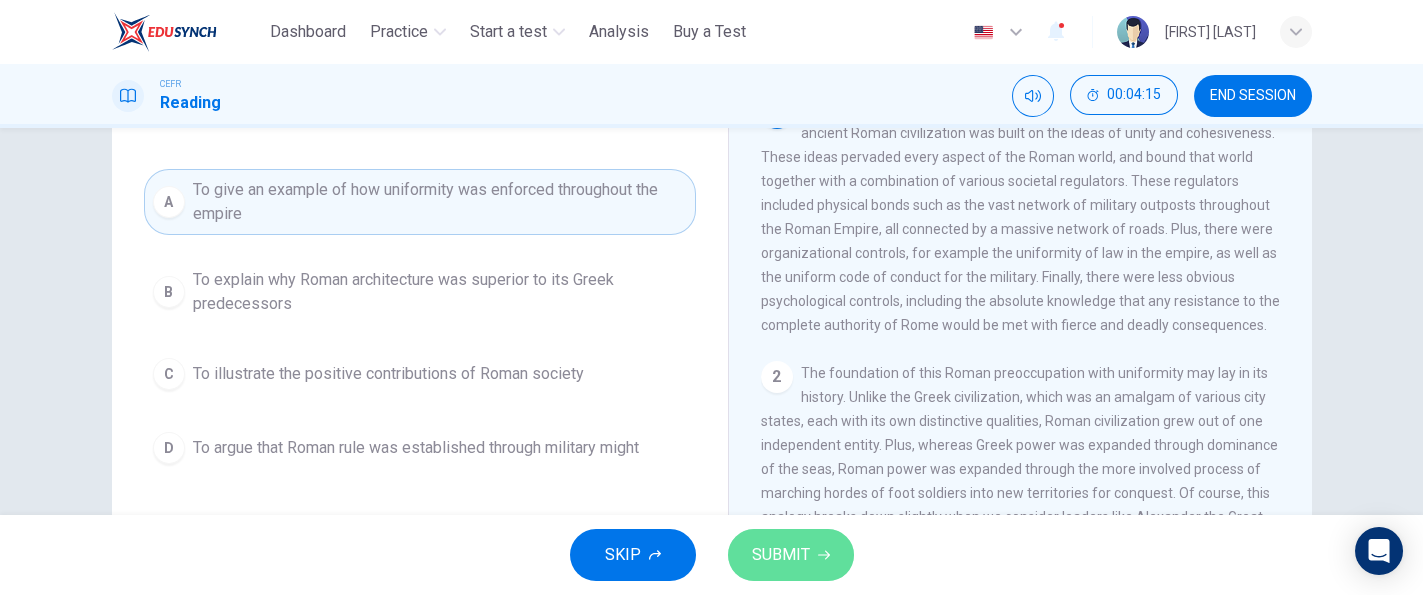 click on "SUBMIT" at bounding box center [791, 555] 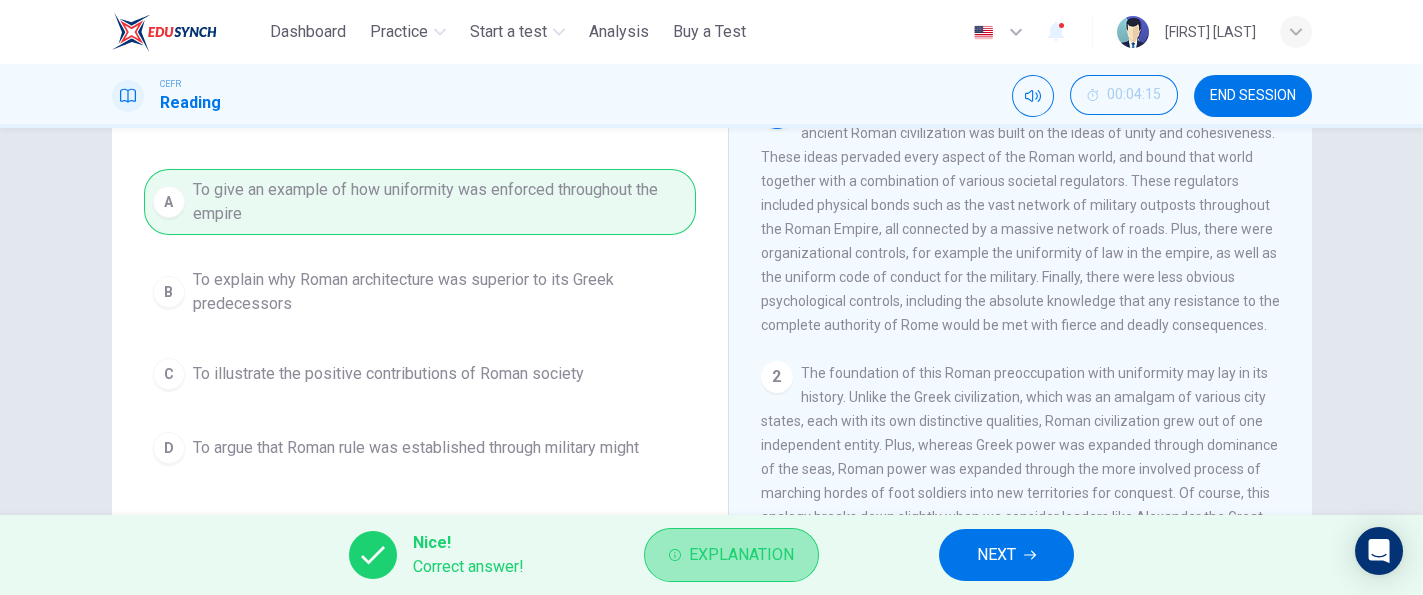 click on "Explanation" at bounding box center (741, 555) 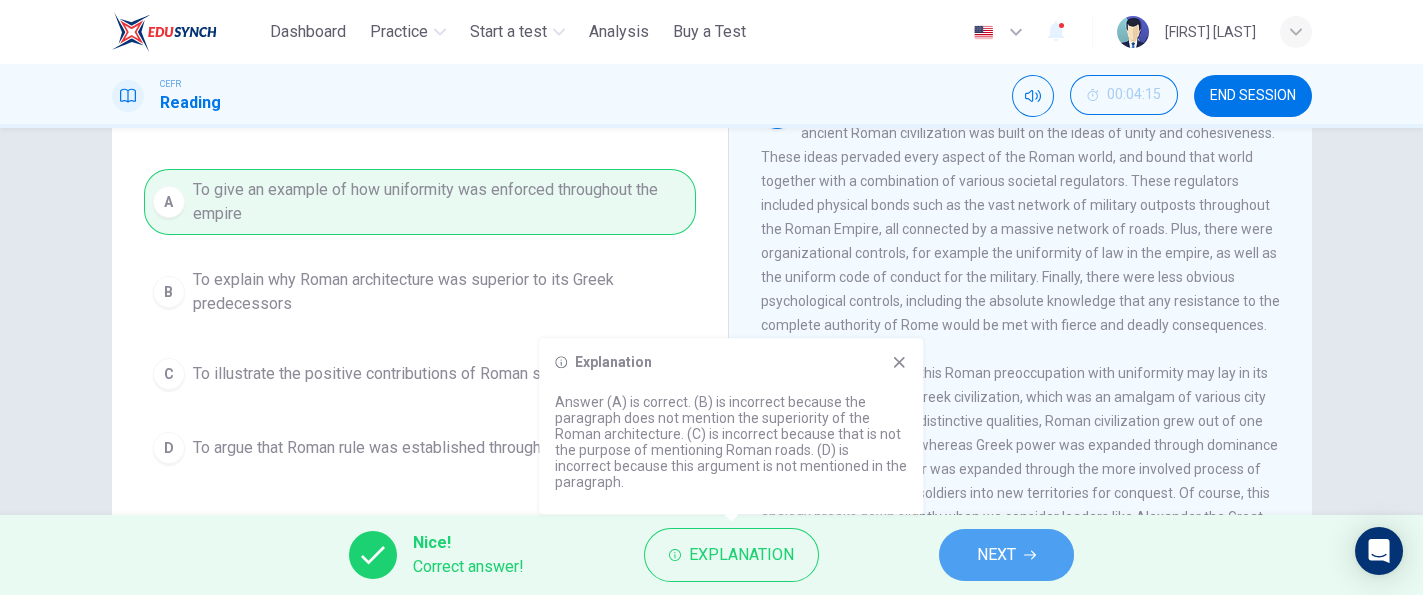 click on "NEXT" at bounding box center [996, 555] 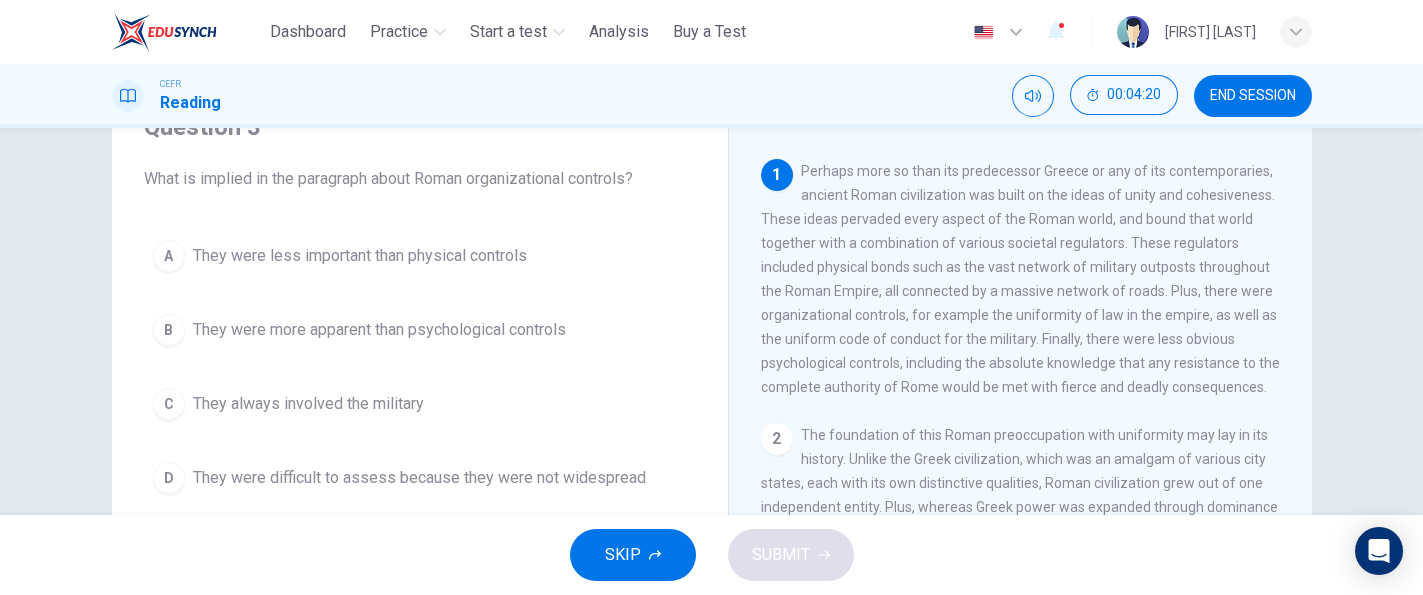 scroll, scrollTop: 117, scrollLeft: 0, axis: vertical 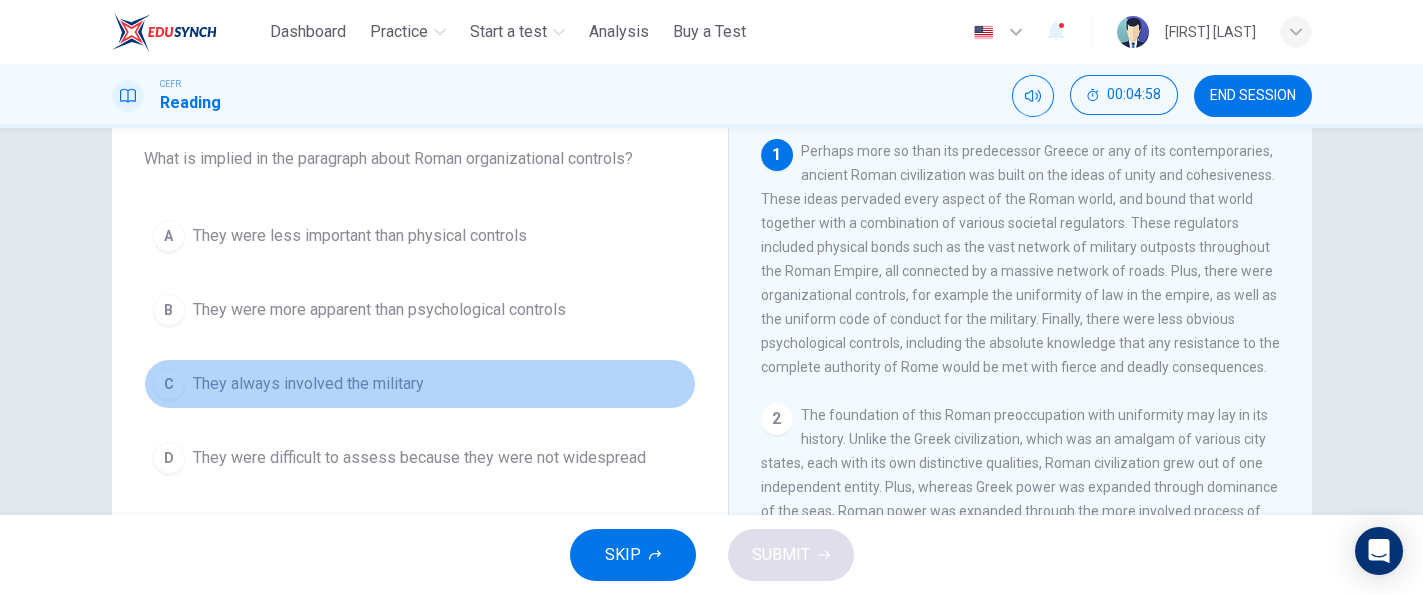 click on "They always involved the military" at bounding box center [308, 384] 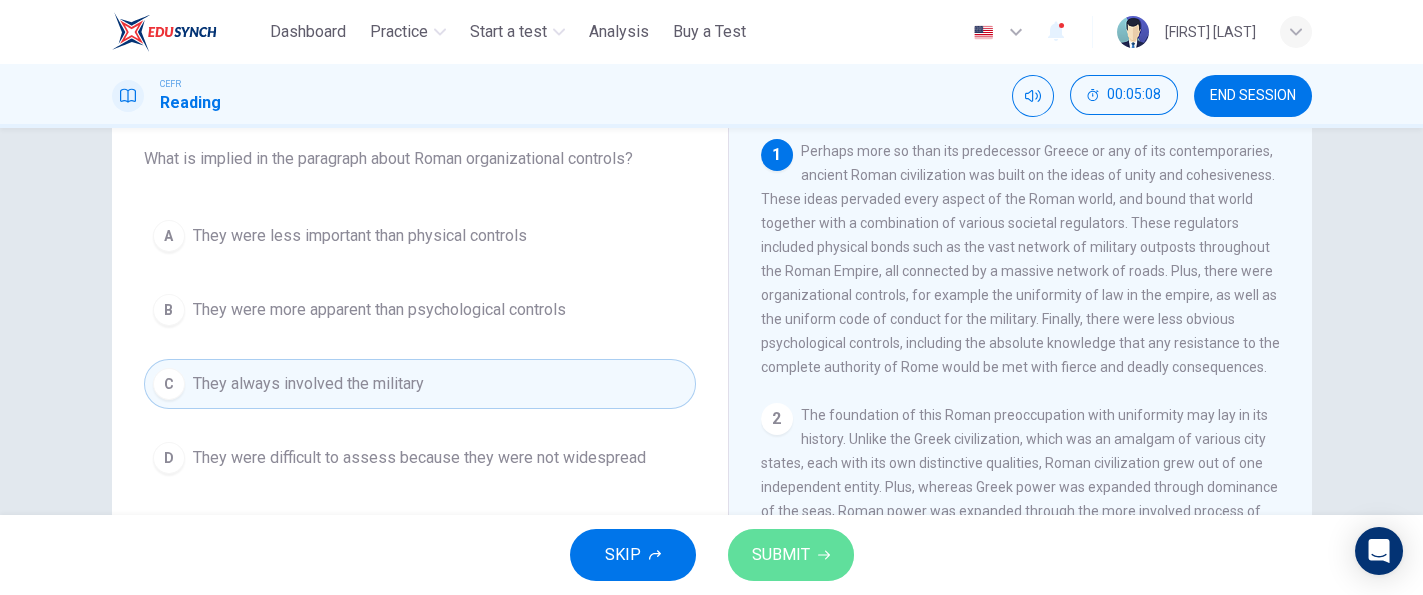 click on "SUBMIT" at bounding box center (781, 555) 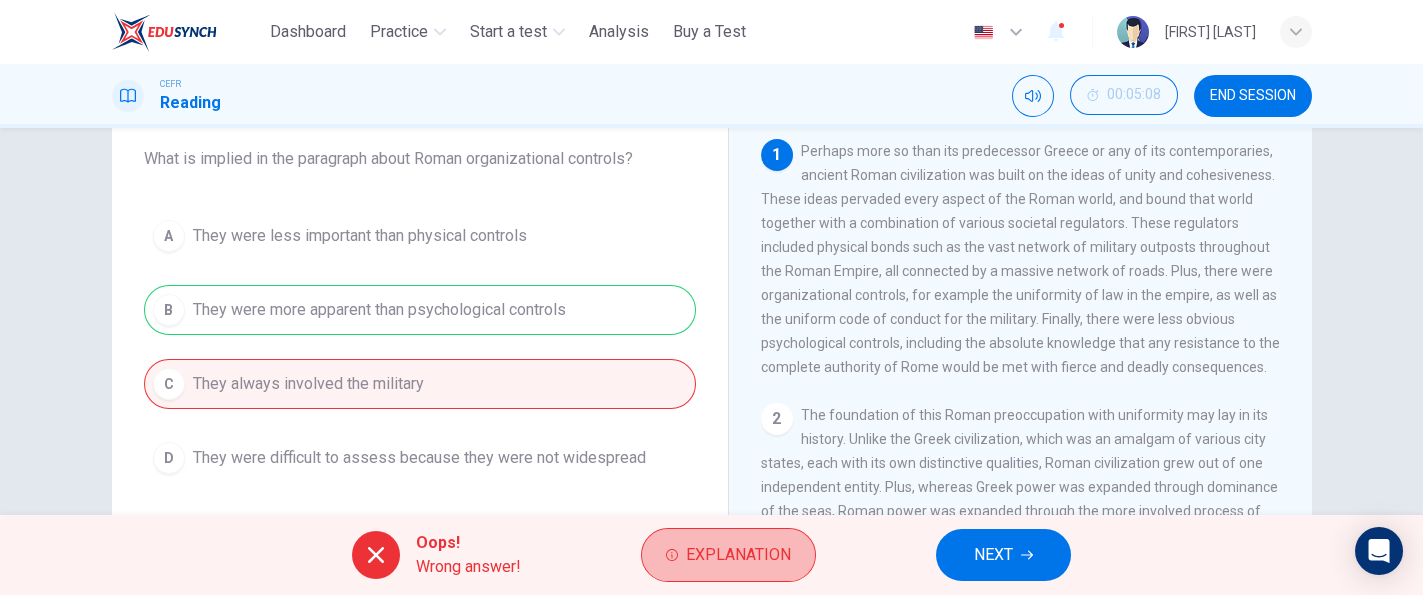click on "Explanation" at bounding box center [728, 555] 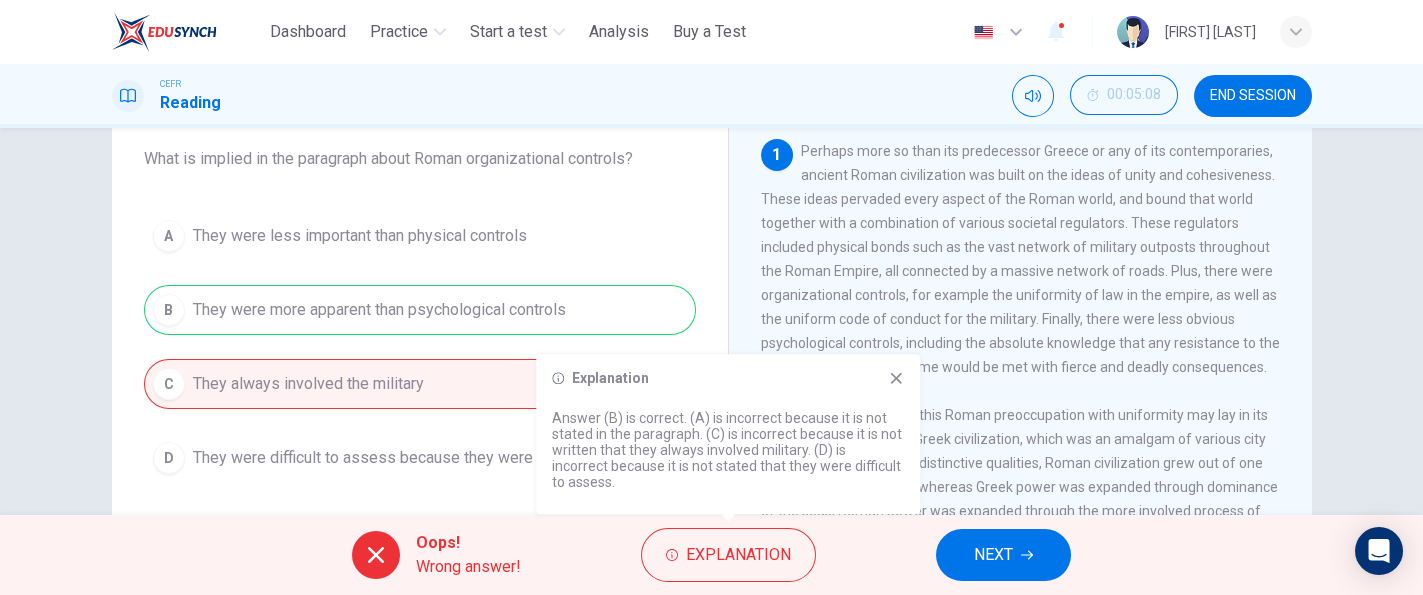 click on "Explanation Answer (B) is correct. (A) is incorrect because it is not stated in the paragraph. (C) is incorrect because it is not written that they always involved military. (D) is incorrect because it is not stated that they were difficult to assess." at bounding box center [728, 434] 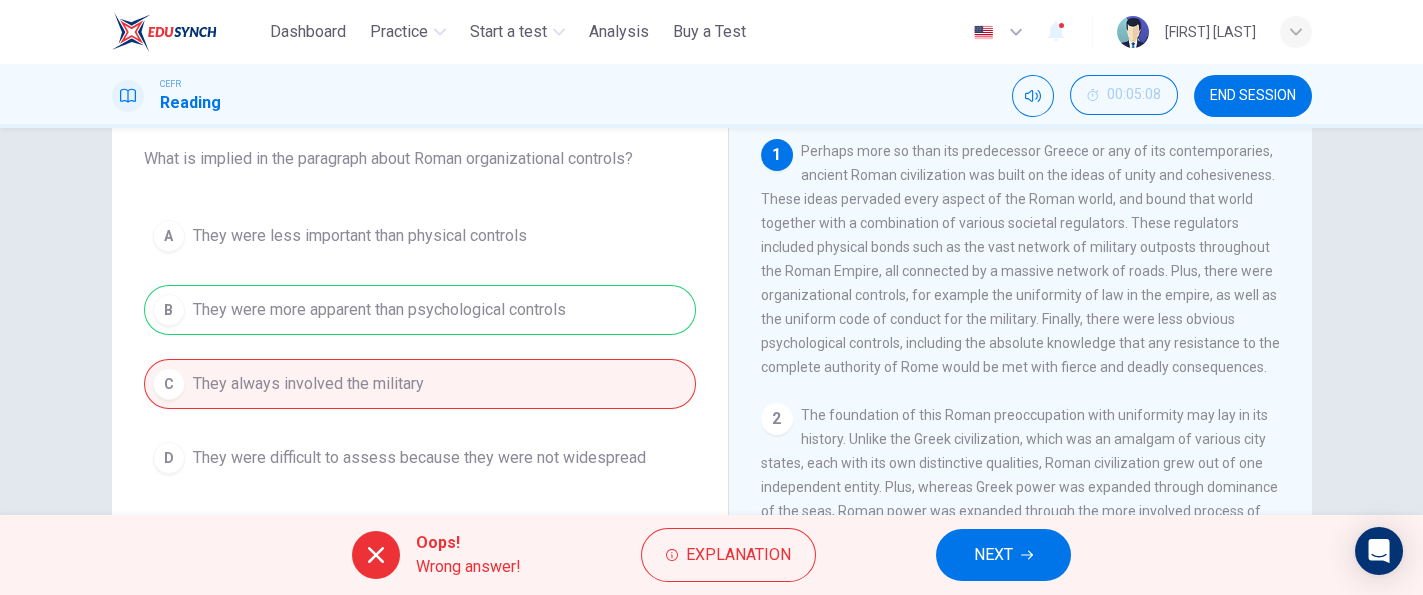 click on "2 The foundation of this Roman preoccupation with uniformity may lay in its history. Unlike the Greek civilization, which was an amalgam of various city states, each with its own distinctive qualities, Roman civilization grew out of one independent entity. Plus, whereas Greek power was expanded through dominance of the seas, Roman power was expanded through the more involved process of marching hordes of foot soldiers into new territories for conquest. Of course, this analogy breaks down slightly when we consider leaders like Alexander the Great, who conquered considerable territory as well, but the essential difference between the two cultures remains: Greece was a seafaring power and Roman power ruled the land." at bounding box center (1021, 523) 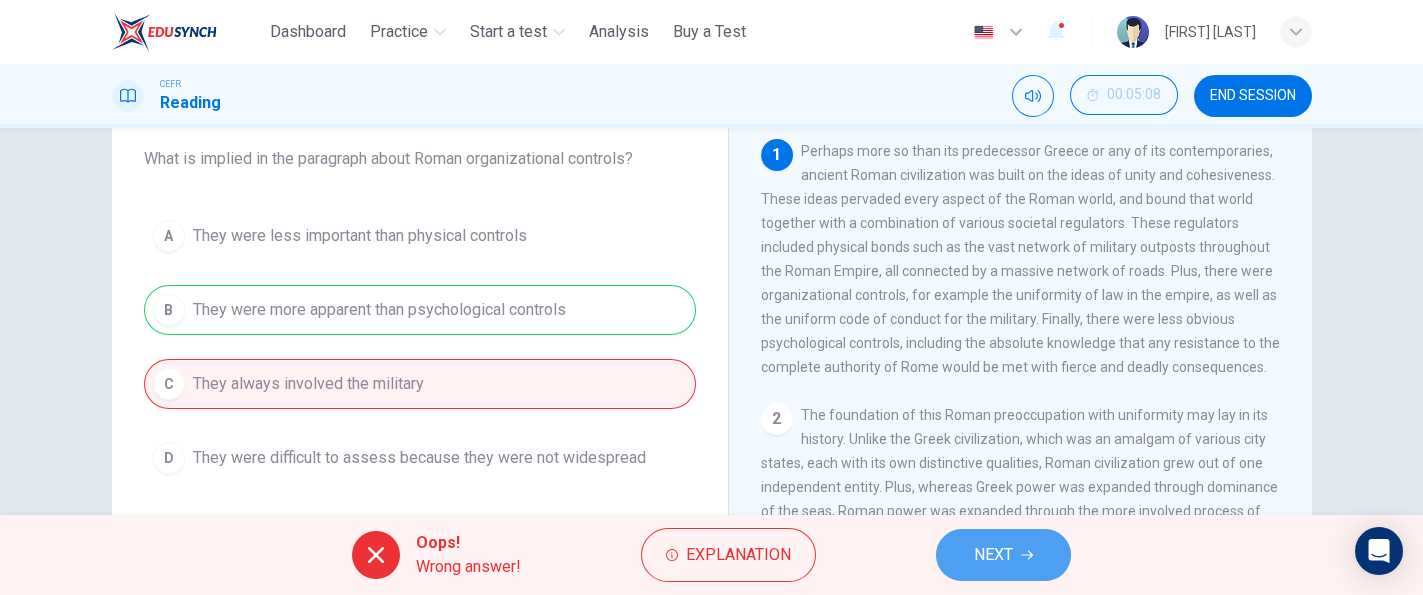 click on "NEXT" at bounding box center (993, 555) 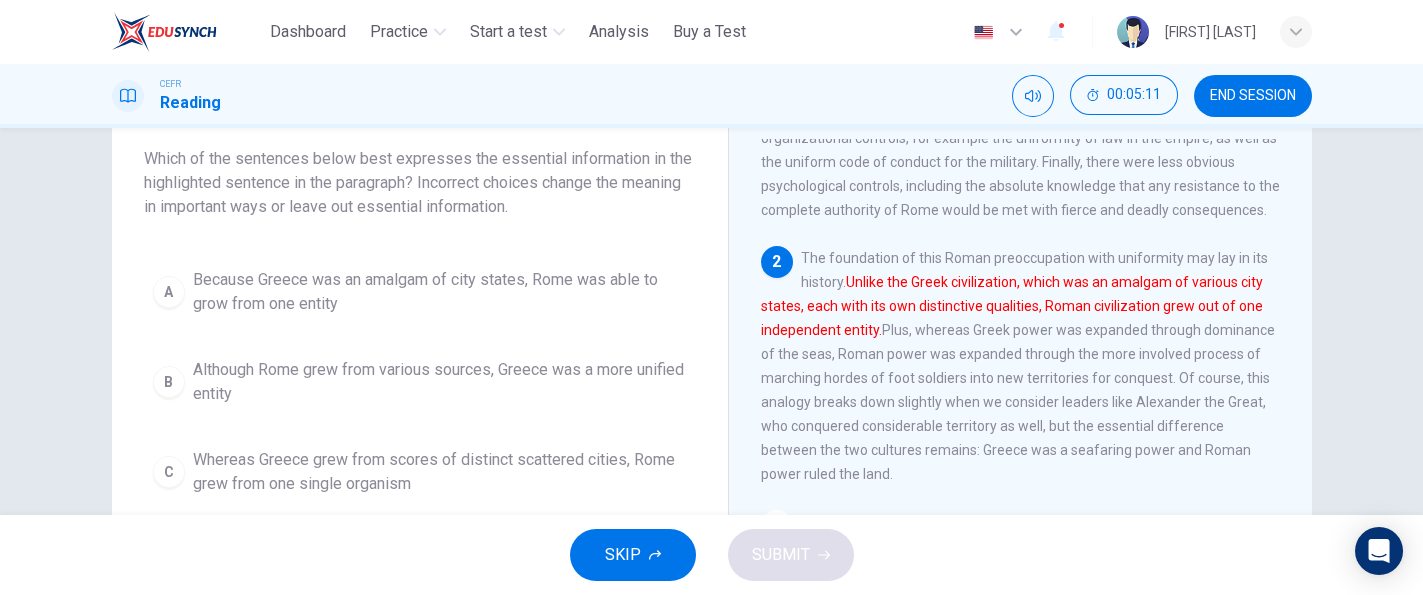 scroll, scrollTop: 171, scrollLeft: 0, axis: vertical 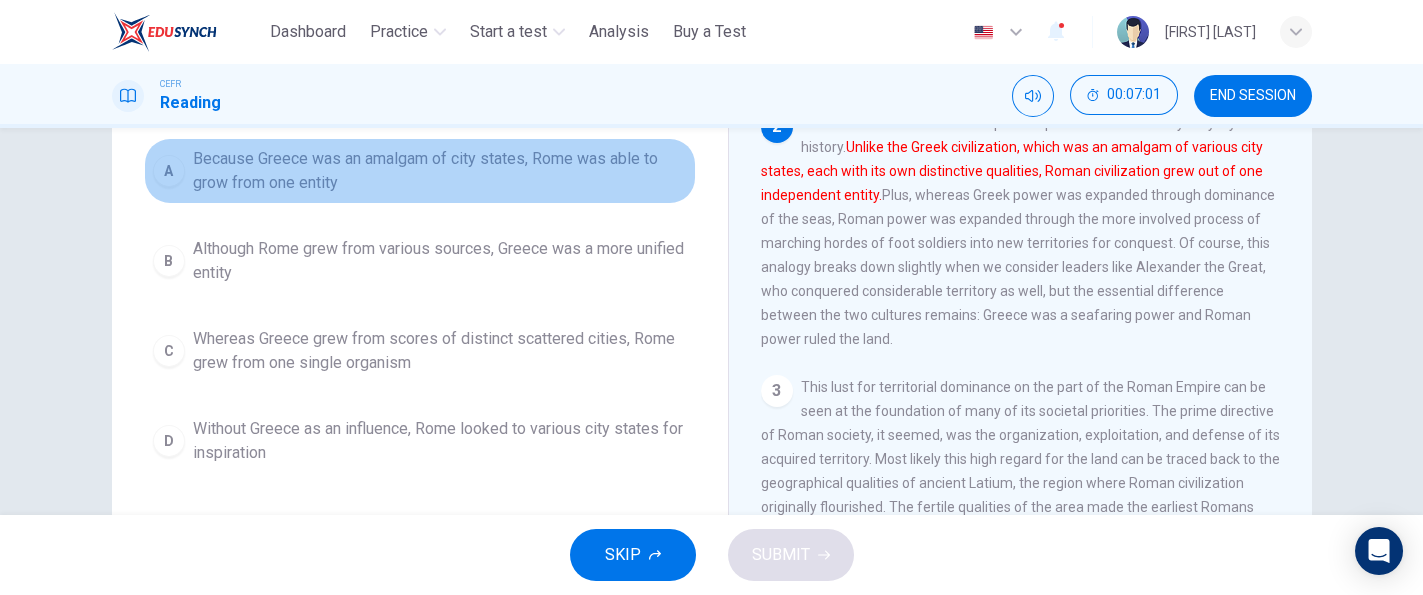 click on "Because Greece was an amalgam of city states, Rome was able to grow from one
entity" at bounding box center [440, 171] 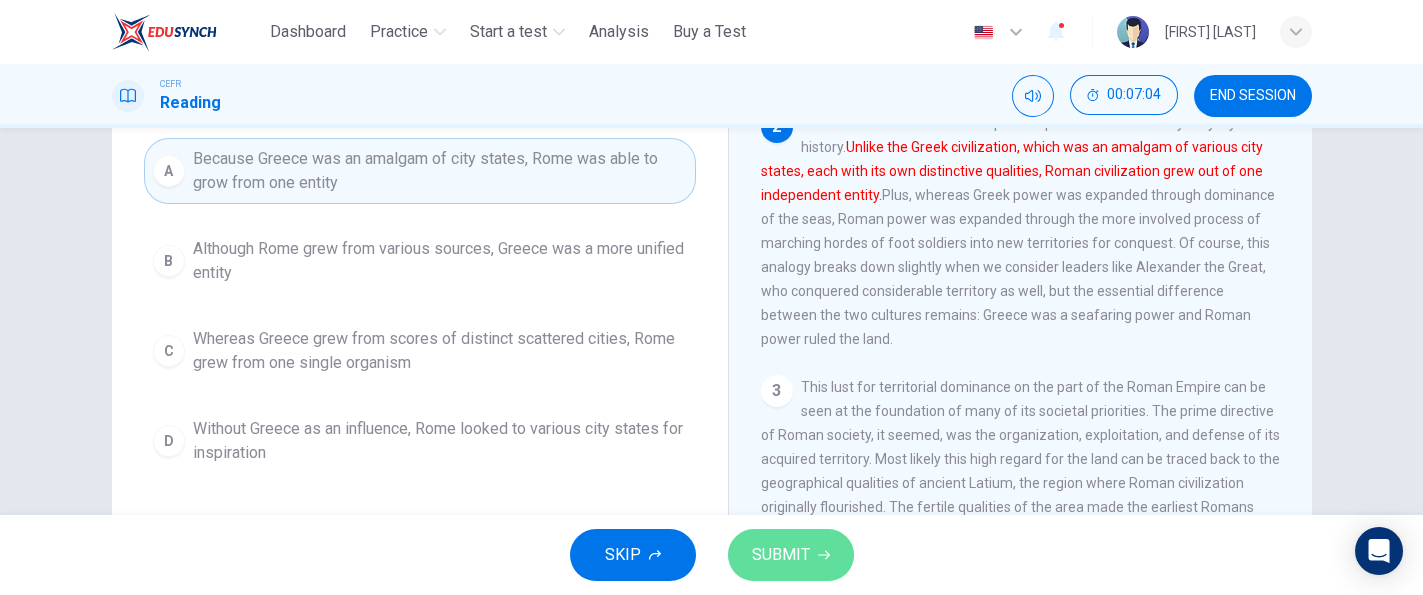 click on "SUBMIT" at bounding box center (781, 555) 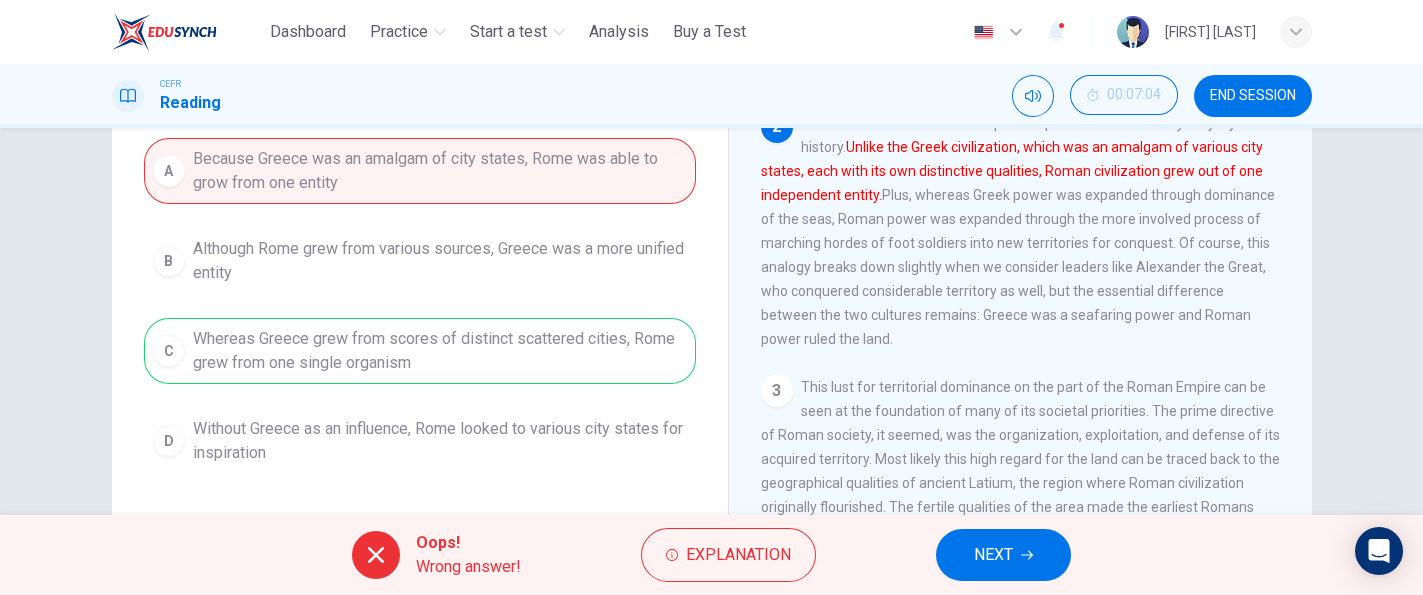 click on "Explanation" at bounding box center (738, 555) 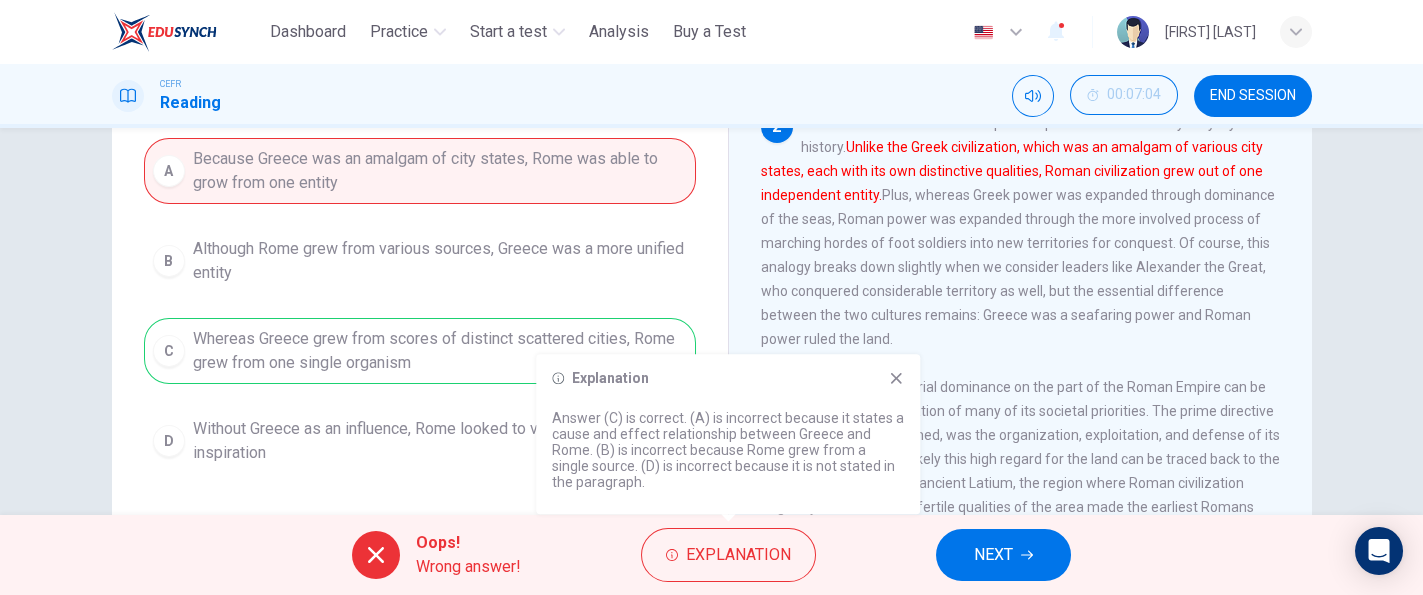 click on "This lust for territorial dominance on the part of the Roman Empire can be seen at the foundation of many of its societal priorities. The prime directive of Roman society, it seemed, was the organization, exploitation, and defense of its acquired territory. Most likely this high regard for the land can be traced back to the geographical qualities of ancient Latium, the region where Roman civilization originally flourished. The fertile qualities of the area made the earliest Romans keenly aware of how the proper use and cultivation of the land was inexorably tied to the eventual success of the society. From this early concern for the land and land management came the organizational structures that in turn made the Roman army so successful, and the Roman government so efficient. This attachment to the land had far reaching effects on the collective values of the people as well, instilling such virtues as responsibility and devotion to land and country that rural life typically promotes." at bounding box center (1020, 531) 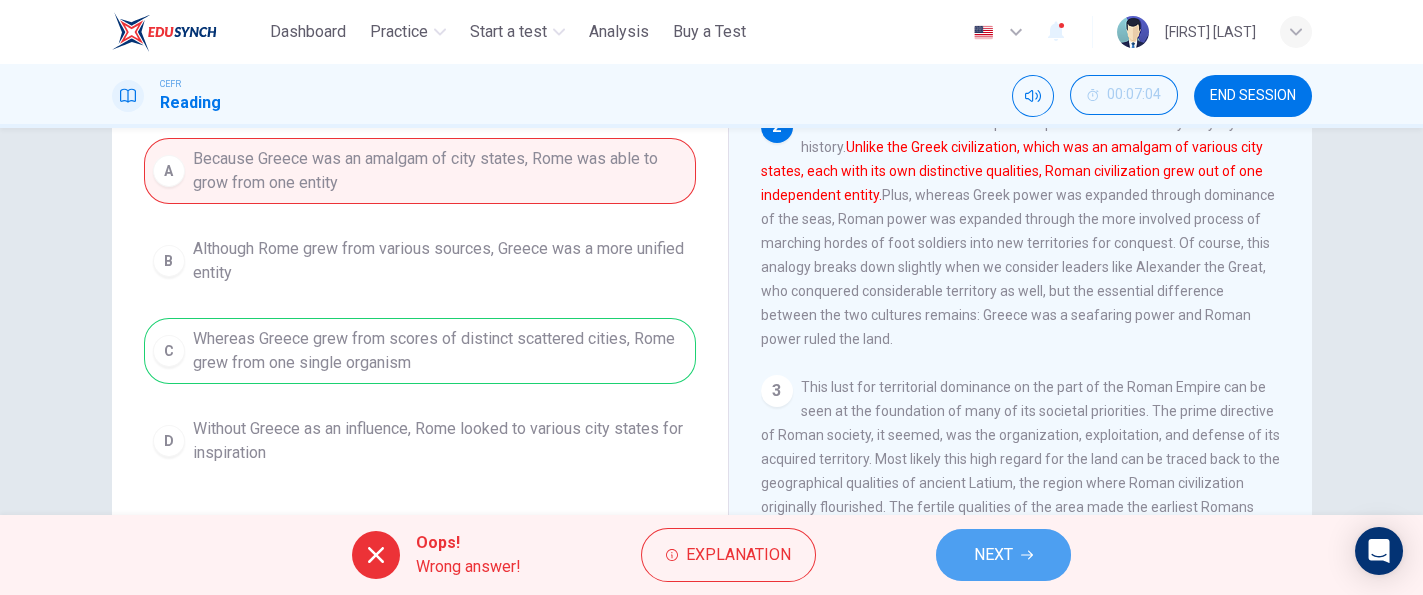 click on "NEXT" at bounding box center (993, 555) 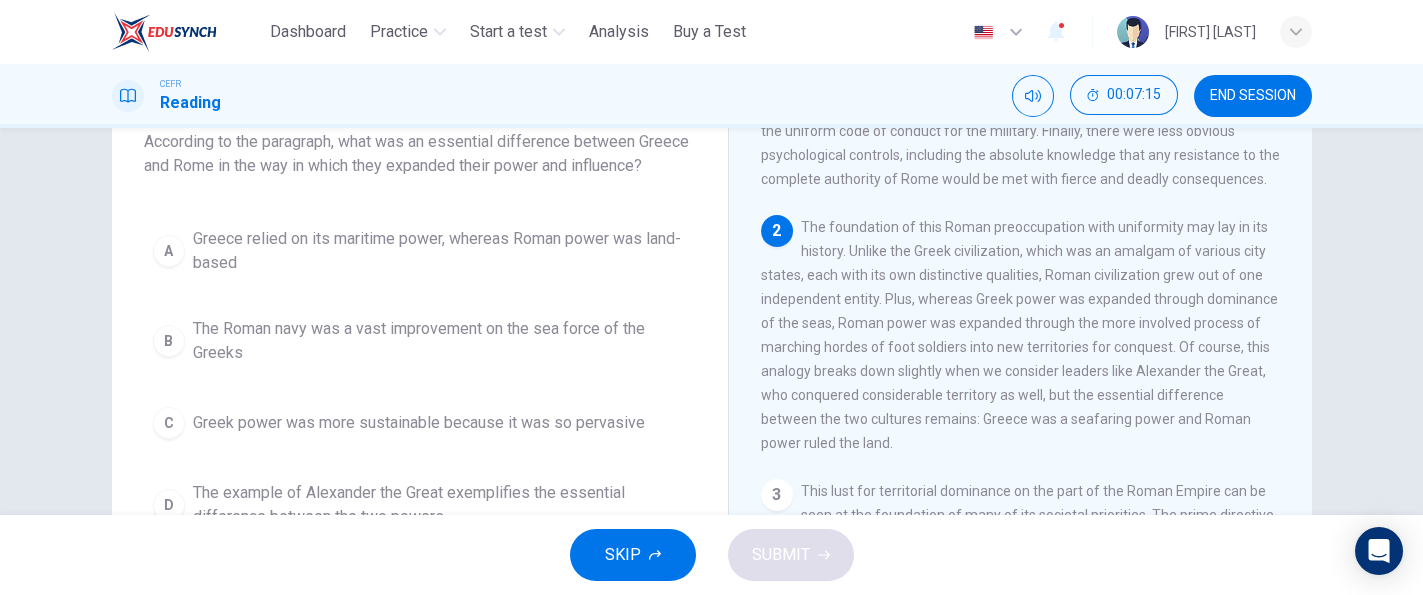 scroll, scrollTop: 143, scrollLeft: 0, axis: vertical 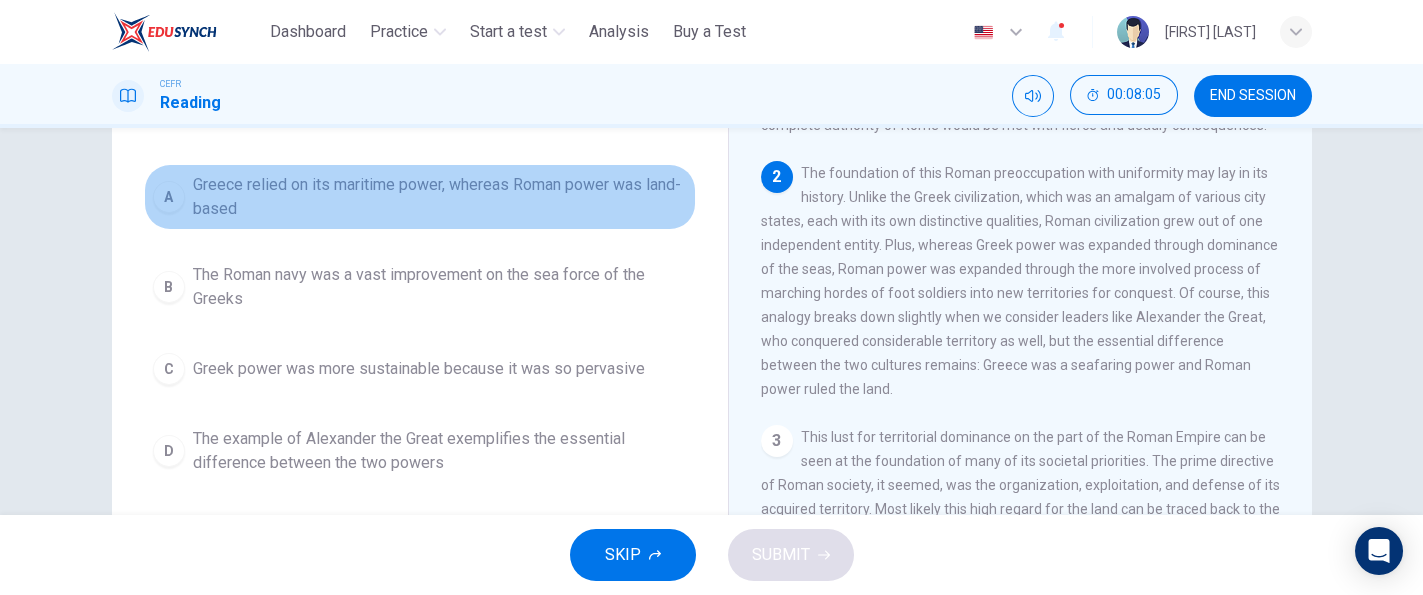 click on "Greece relied on its maritime power, whereas Roman power was land-based" at bounding box center (440, 197) 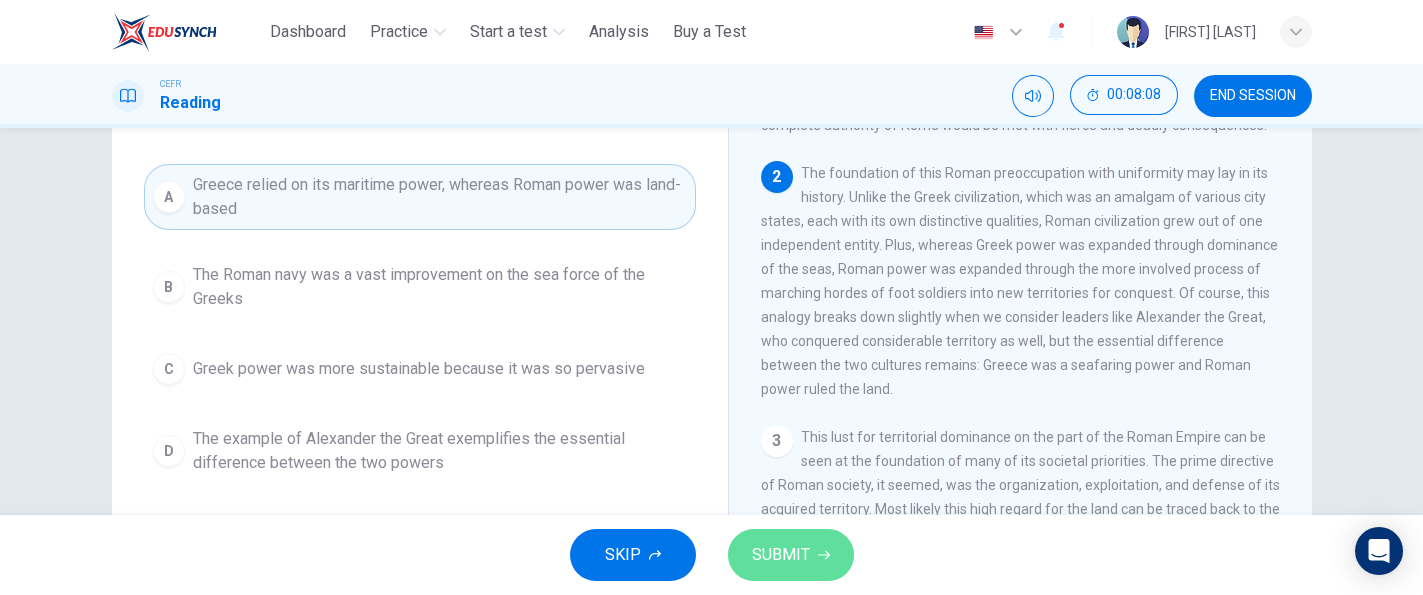 click on "SUBMIT" at bounding box center [791, 555] 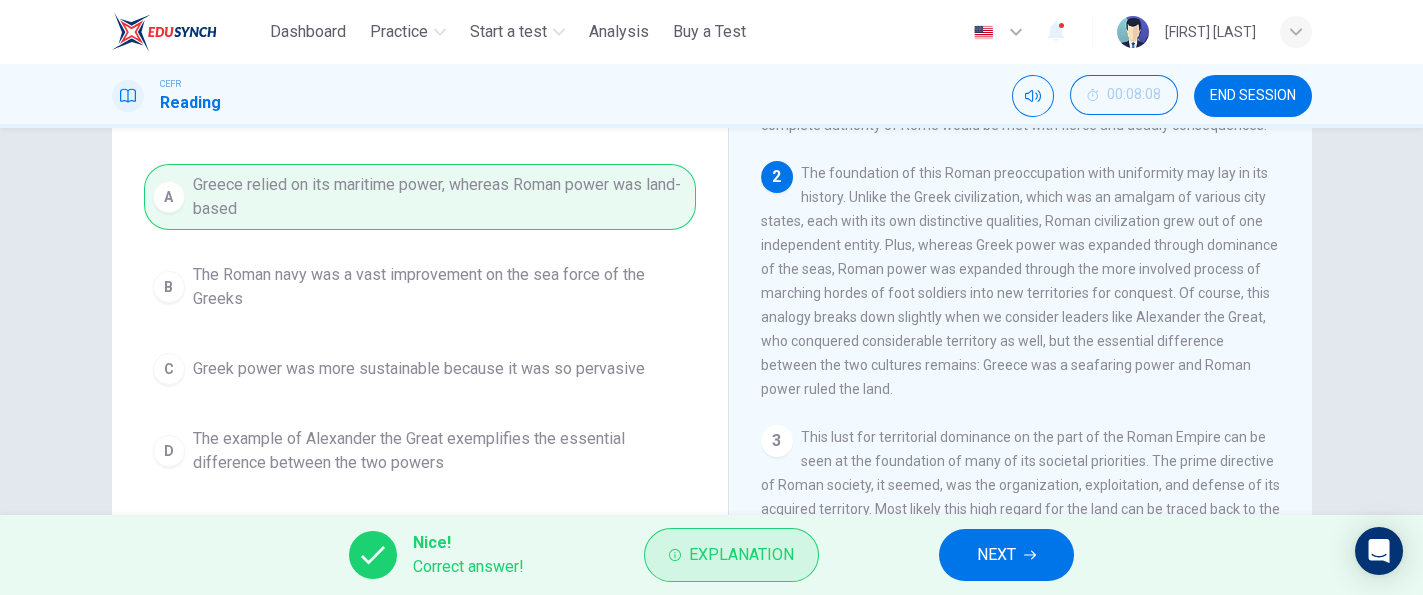 click on "Explanation" at bounding box center [741, 555] 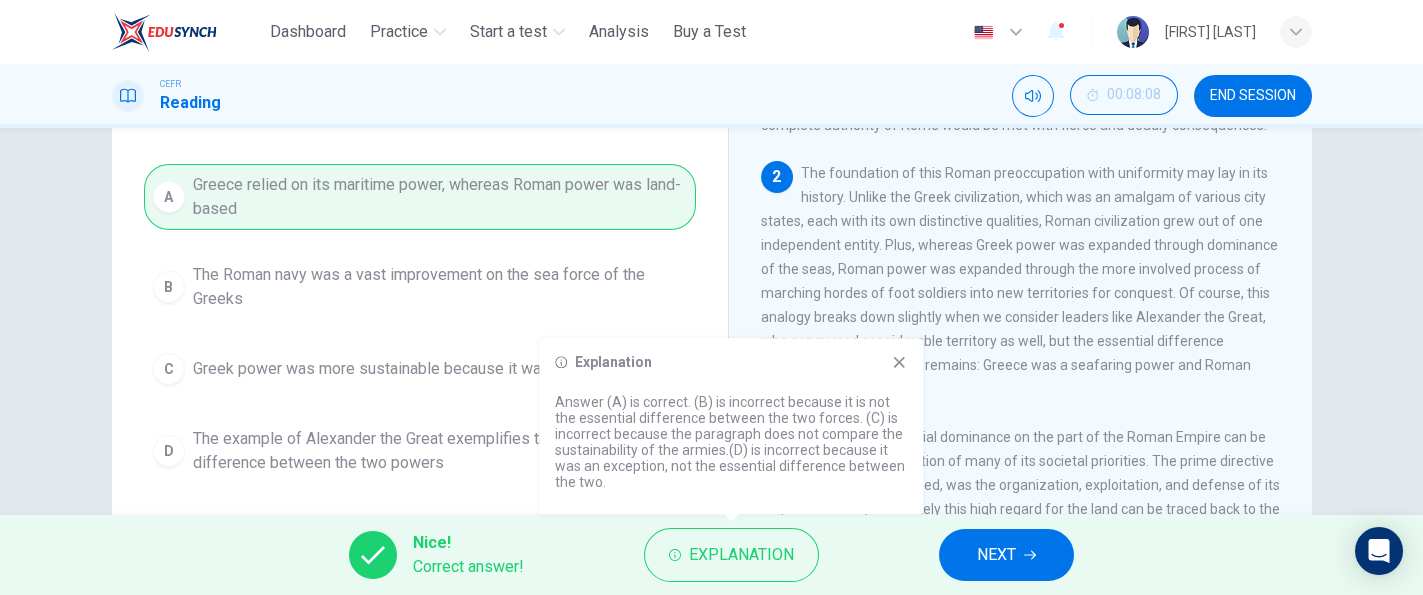 click on "The foundation of this Roman preoccupation with uniformity may lay in its history. Unlike the Greek civilization, which was an amalgam of various city states, each with its own distinctive qualities, Roman civilization grew out of one independent entity. Plus, whereas Greek power was expanded through dominance of the seas, Roman power was expanded through the more involved process of marching hordes of foot soldiers into new territories for conquest. Of course, this analogy breaks down slightly when we consider leaders like Alexander the Great, who conquered considerable territory as well, but the essential difference between the two cultures remains: Greece was a seafaring power and Roman power ruled the land." at bounding box center [1019, 281] 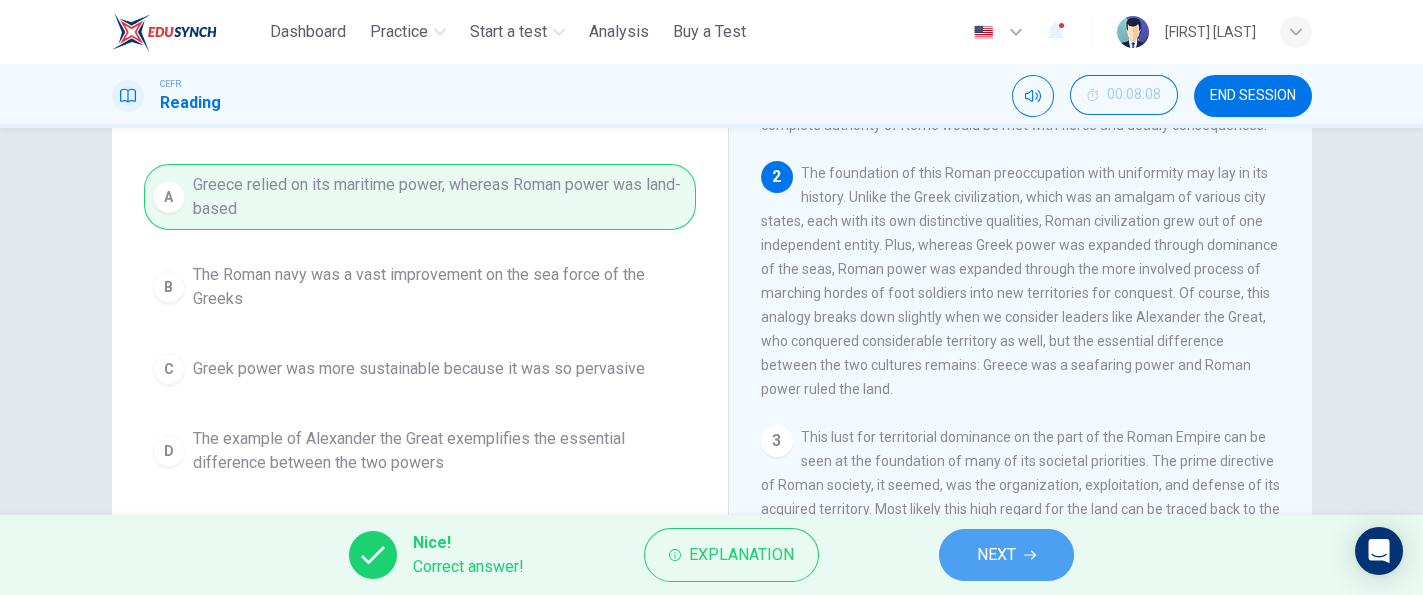 click on "NEXT" at bounding box center (1006, 555) 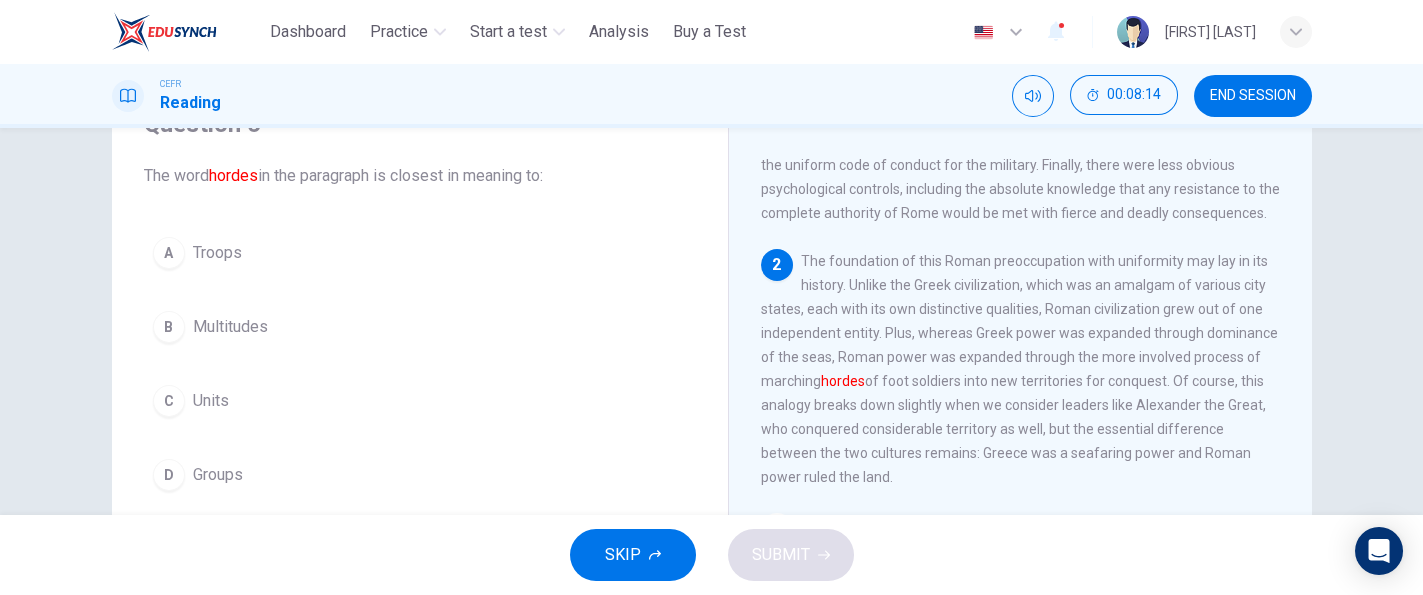 scroll, scrollTop: 128, scrollLeft: 0, axis: vertical 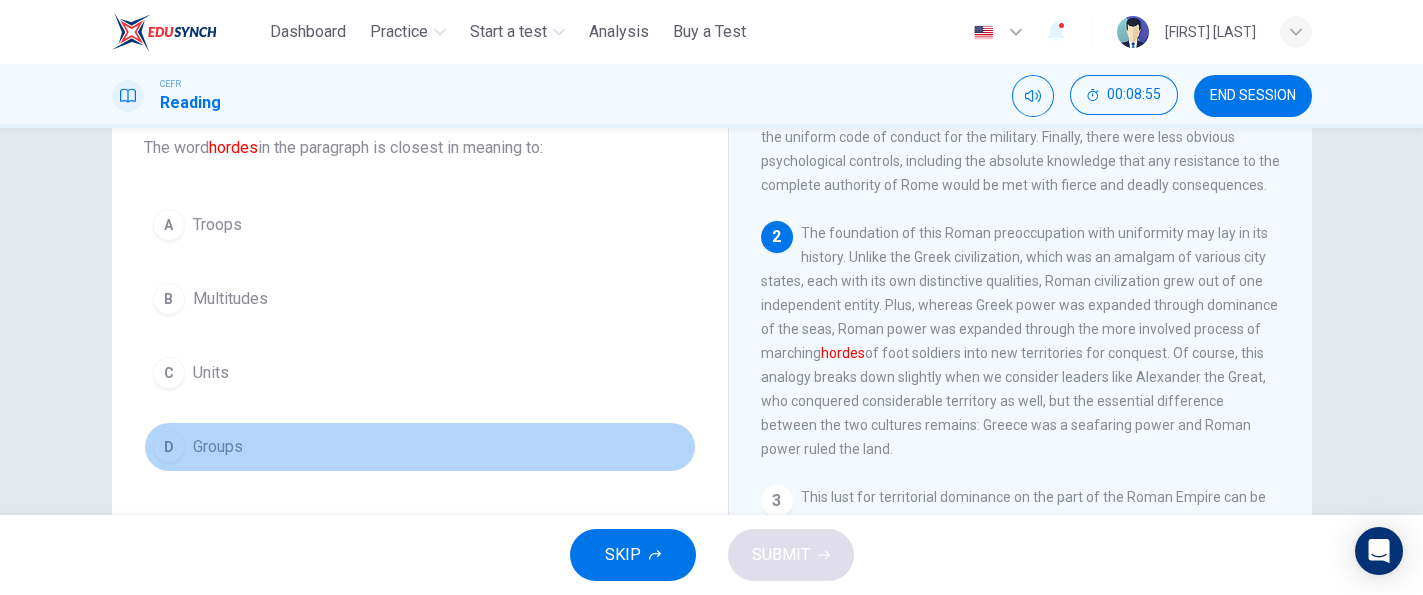 click on "Groups" at bounding box center (218, 447) 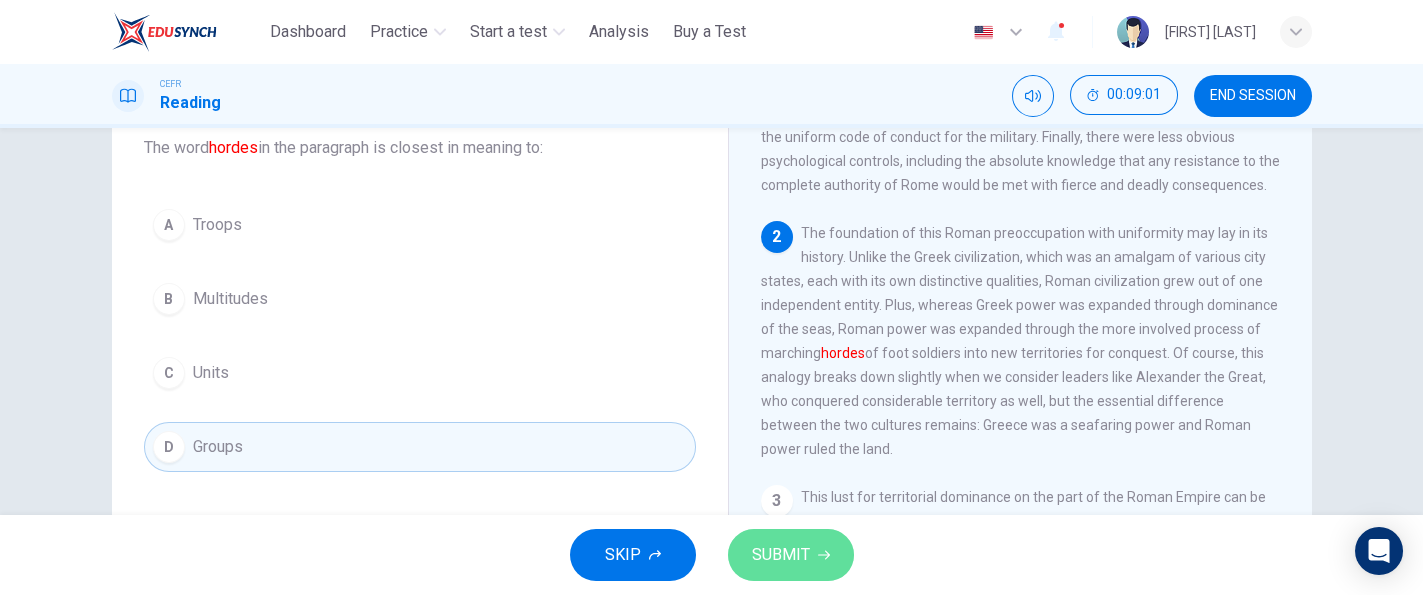 click on "SUBMIT" at bounding box center [781, 555] 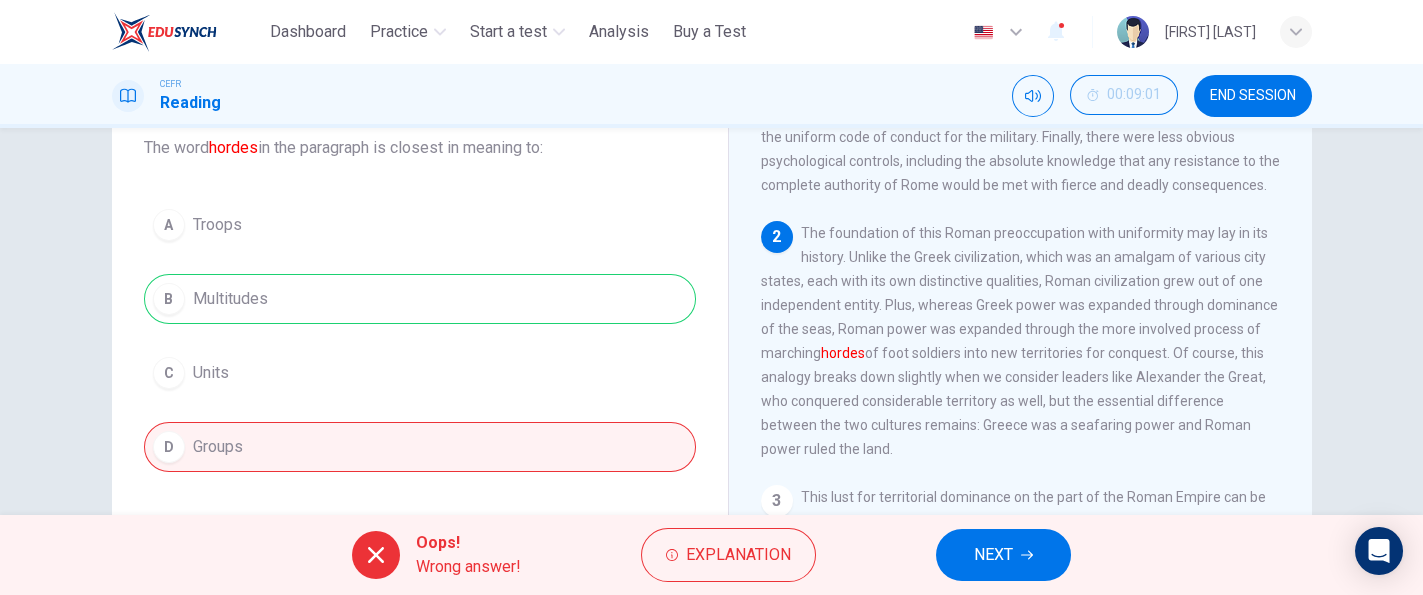 click on "Explanation" at bounding box center (738, 555) 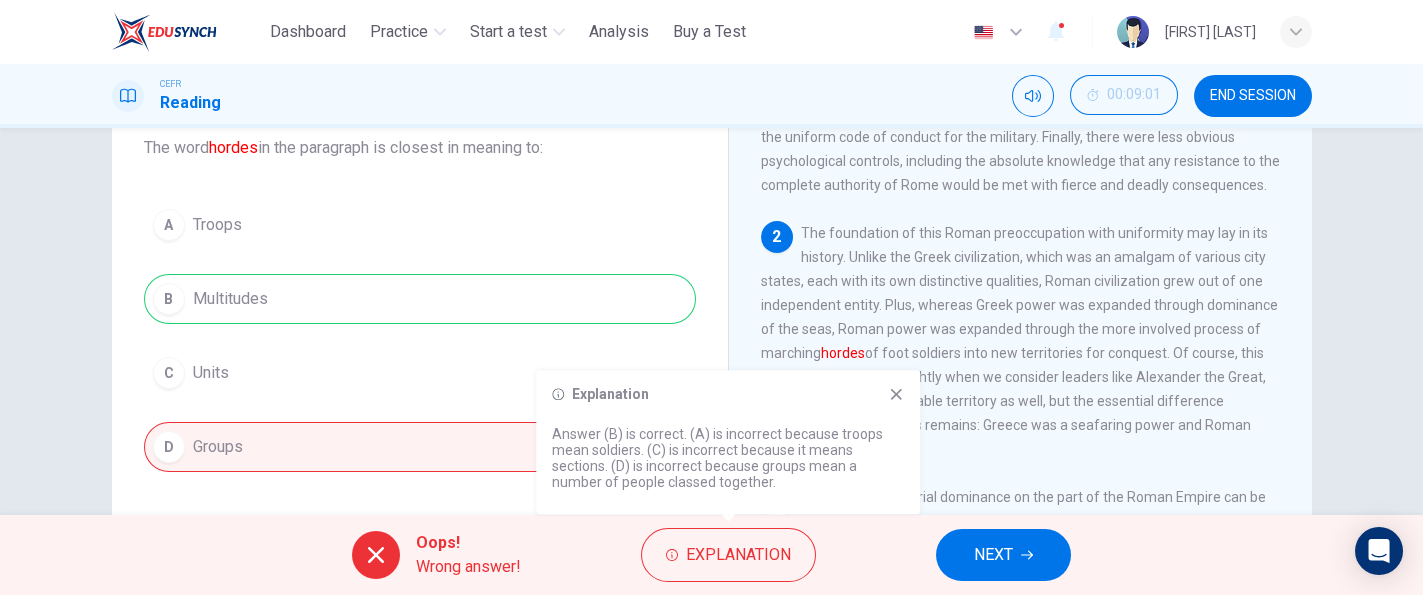 click 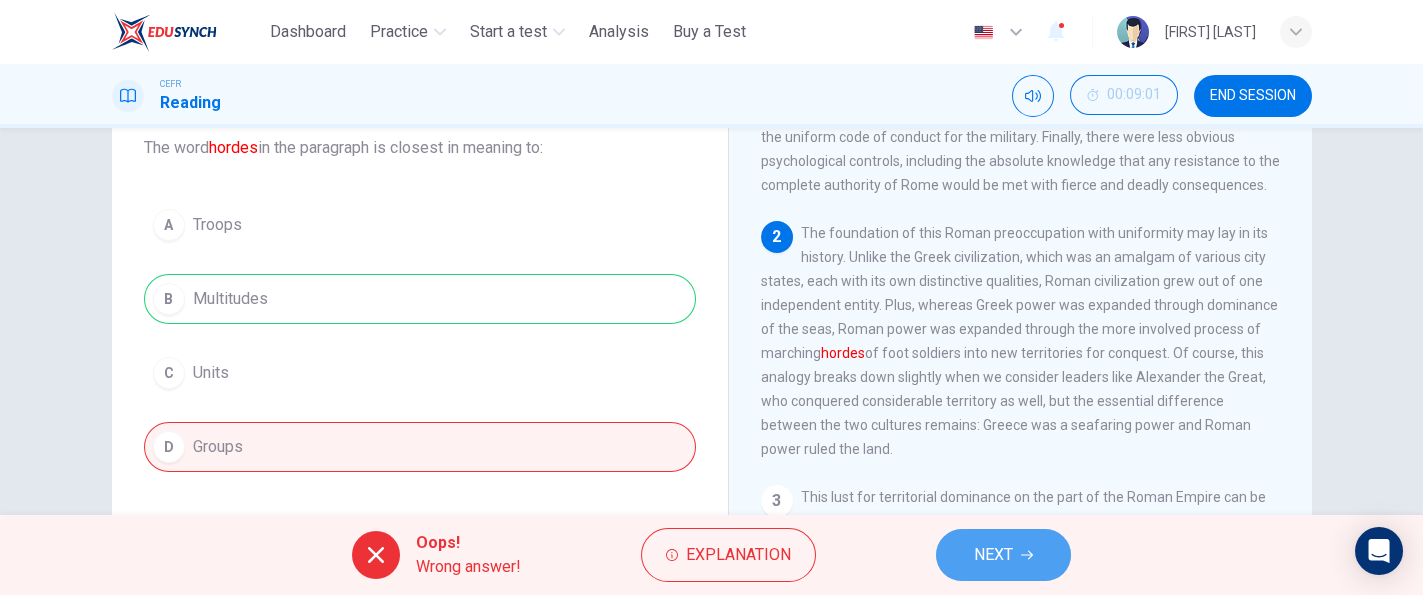 click on "NEXT" at bounding box center (1003, 555) 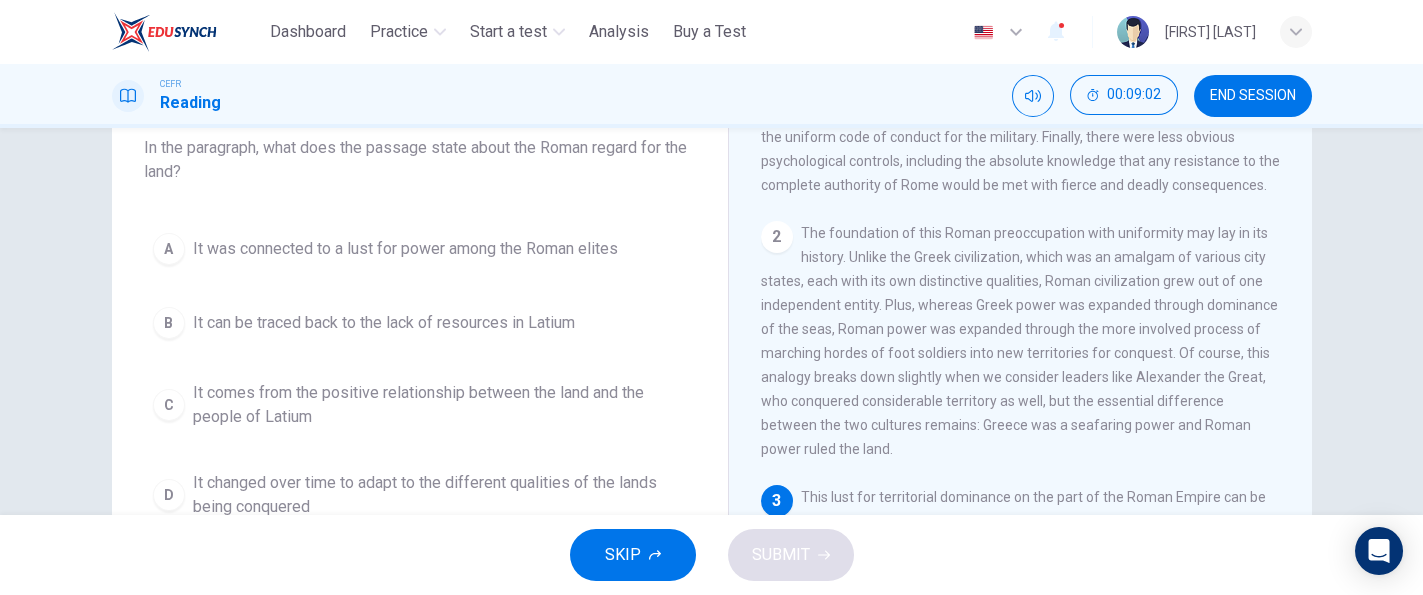 scroll, scrollTop: 276, scrollLeft: 0, axis: vertical 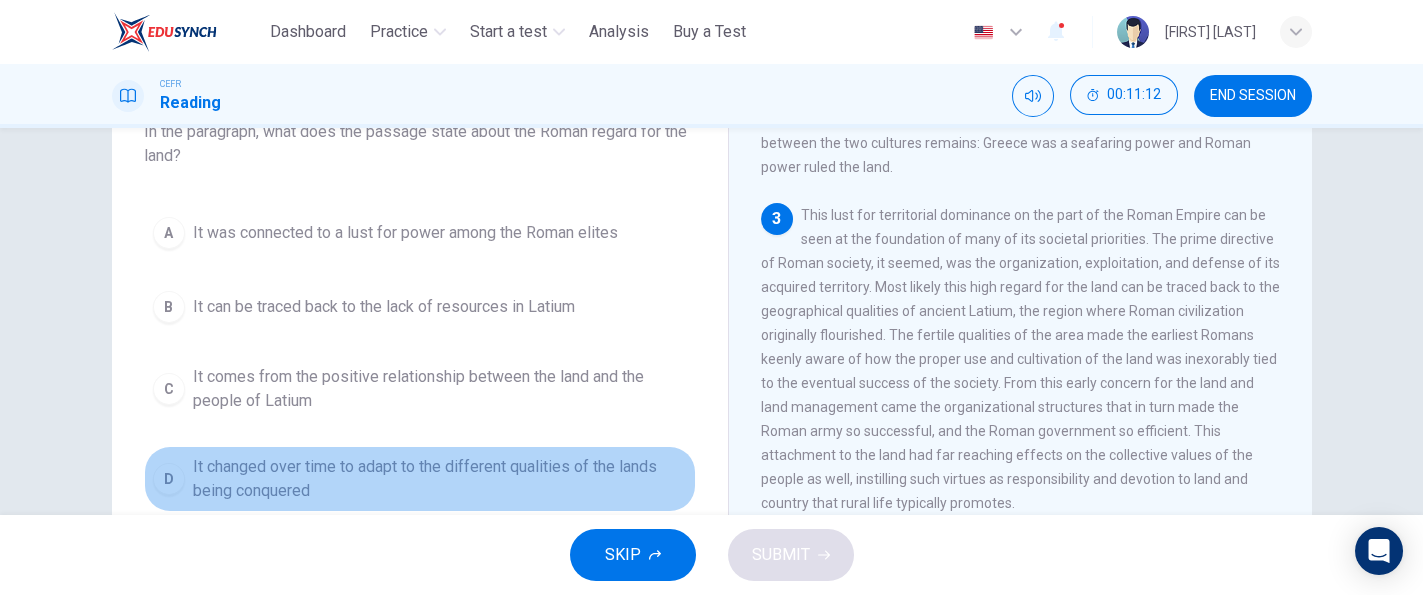 click on "It changed over time to adapt to the different qualities of the lands being conquered" at bounding box center (440, 479) 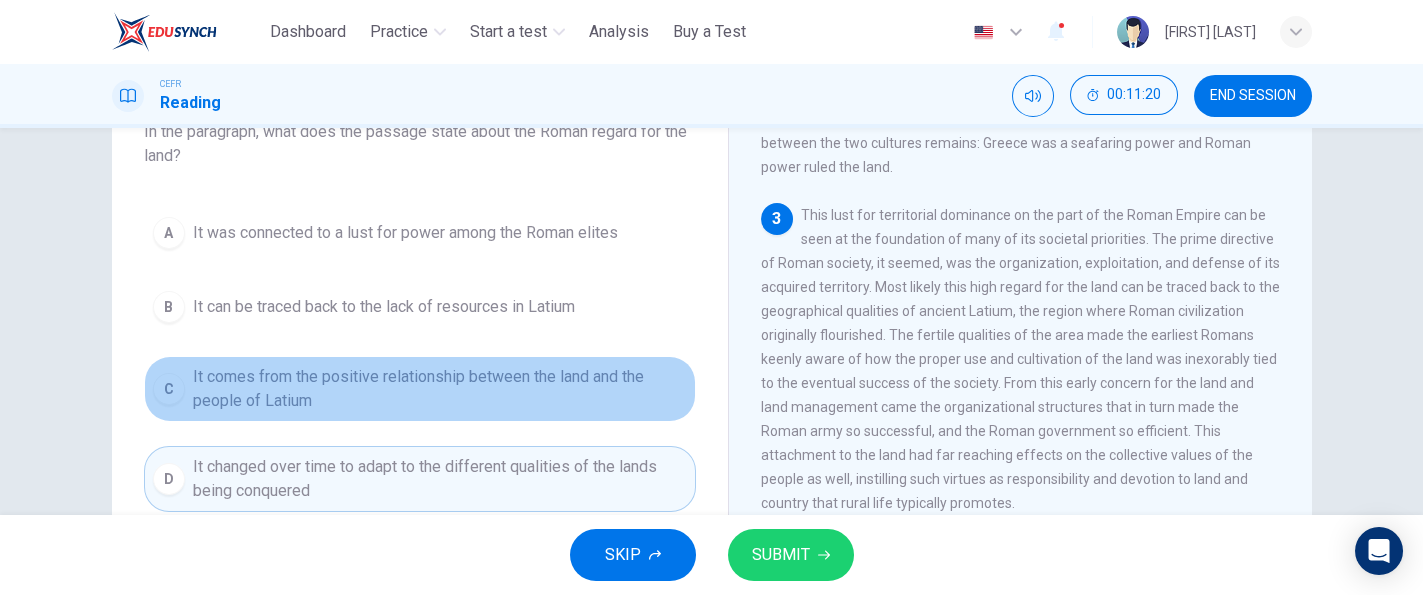 click on "It comes from the positive relationship between the land and the people of Latium" at bounding box center [440, 389] 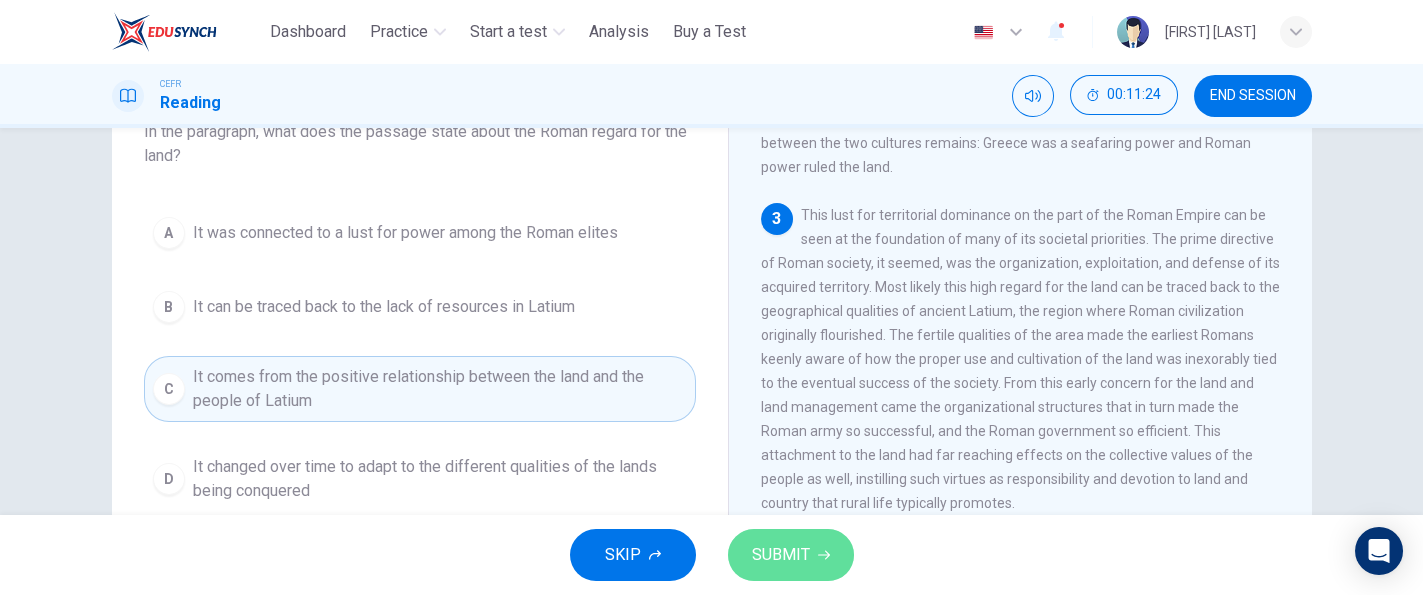 click on "SUBMIT" at bounding box center (781, 555) 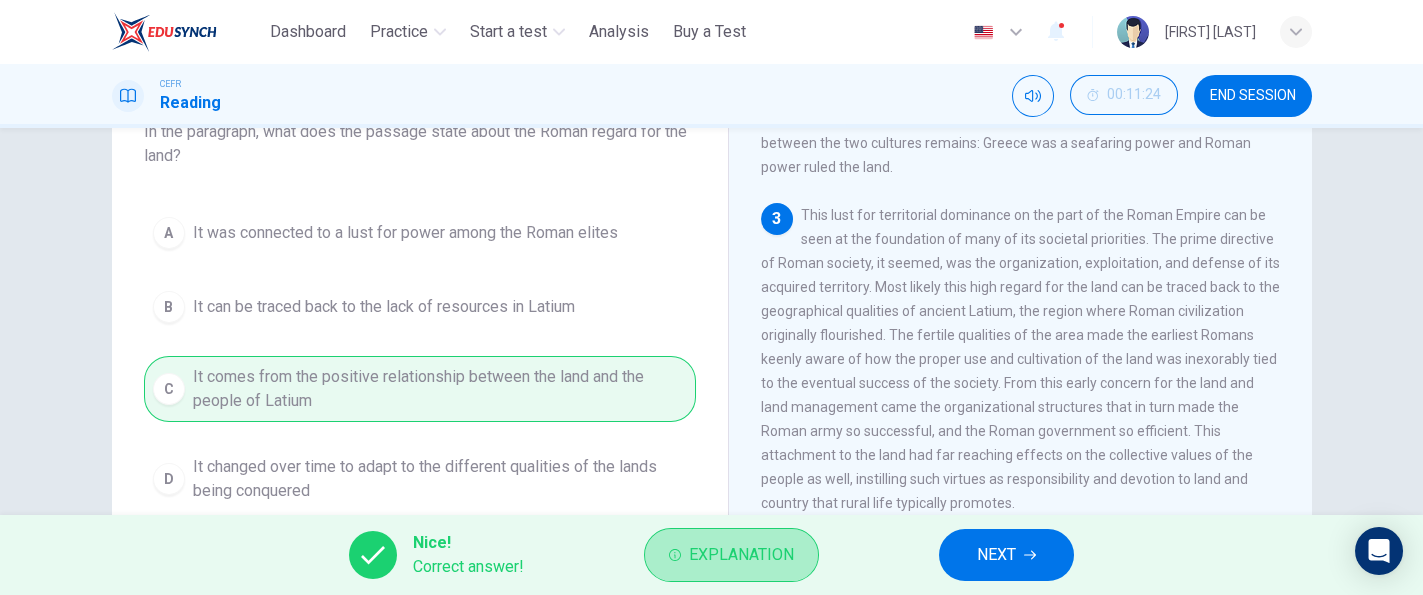 click on "Explanation" at bounding box center (741, 555) 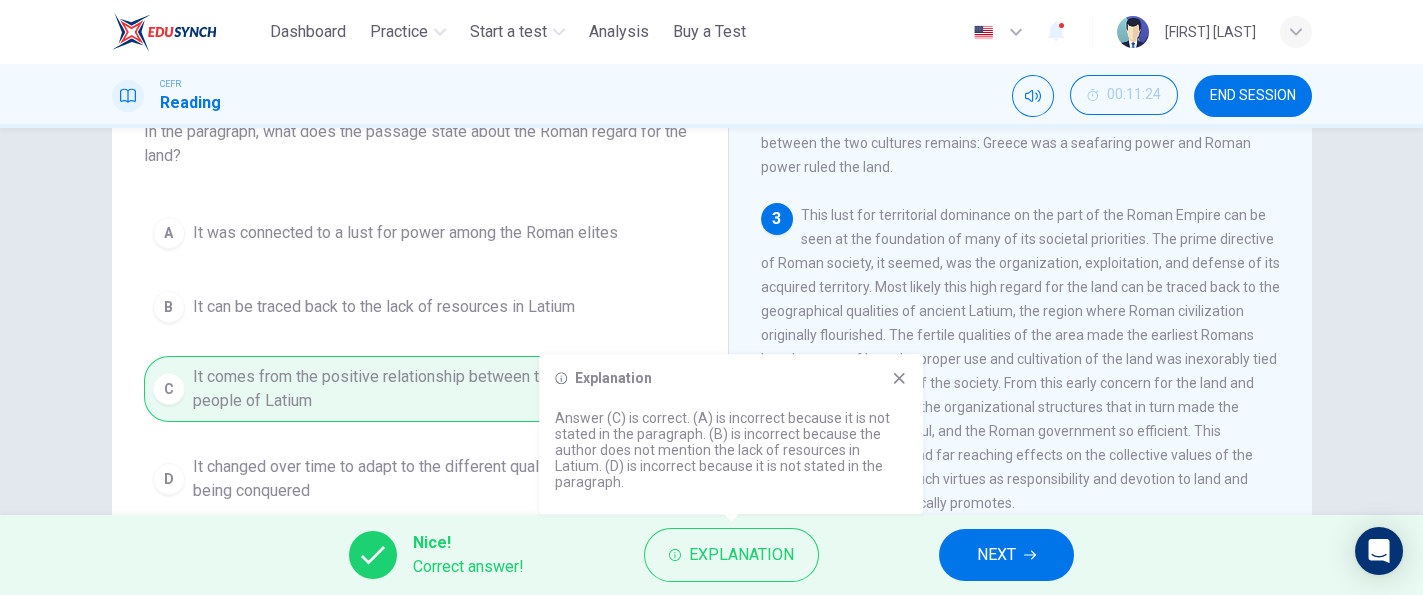 click on "3 This lust for territorial dominance on the part of the Roman Empire can be seen at the foundation of many of its societal priorities. The prime directive of Roman society, it seemed, was the organization, exploitation, and defense of its acquired territory. Most likely this high regard for the land can be traced back to the geographical qualities of ancient Latium, the region where Roman civilization originally flourished. The fertile qualities of the area made the earliest Romans keenly aware of how the proper use and cultivation of the land was inexorably tied to the eventual success of the society. From this early concern for the land and land management came the organizational structures that in turn made the Roman army so successful, and the Roman government so efficient. This attachment to the land had far reaching effects on the collective values of the people as well, instilling such virtues as responsibility and devotion to land and country that rural life typically promotes." at bounding box center (1021, 359) 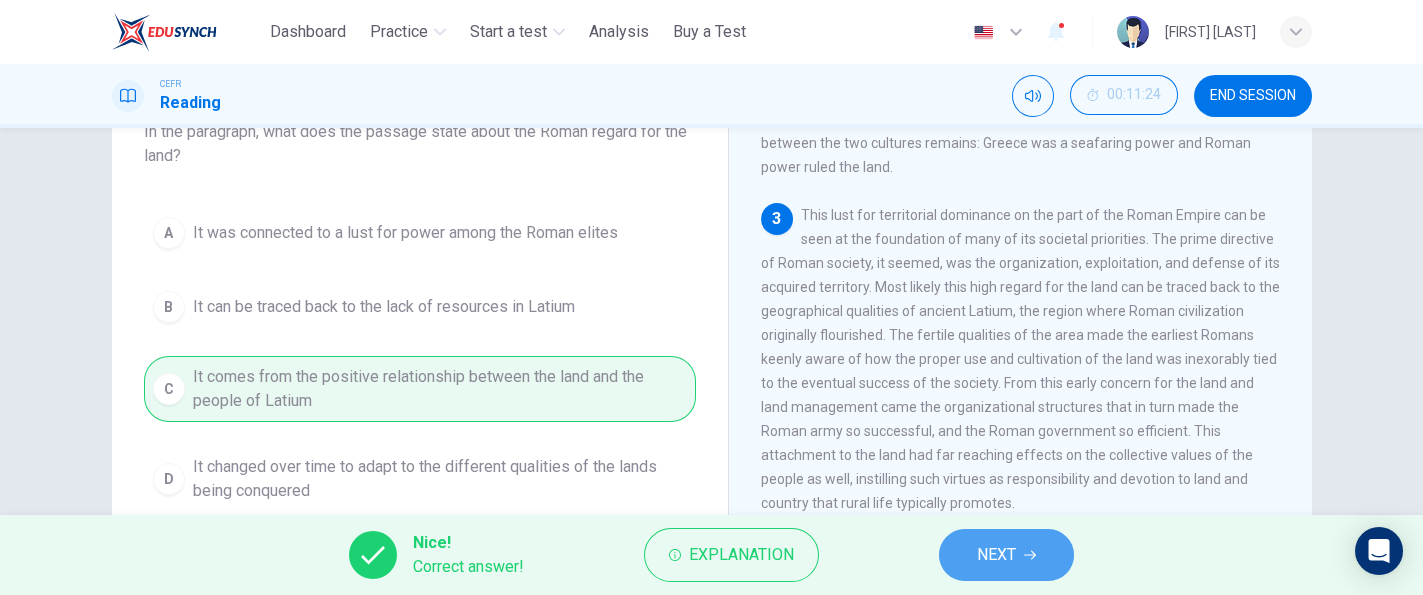 click on "NEXT" at bounding box center (1006, 555) 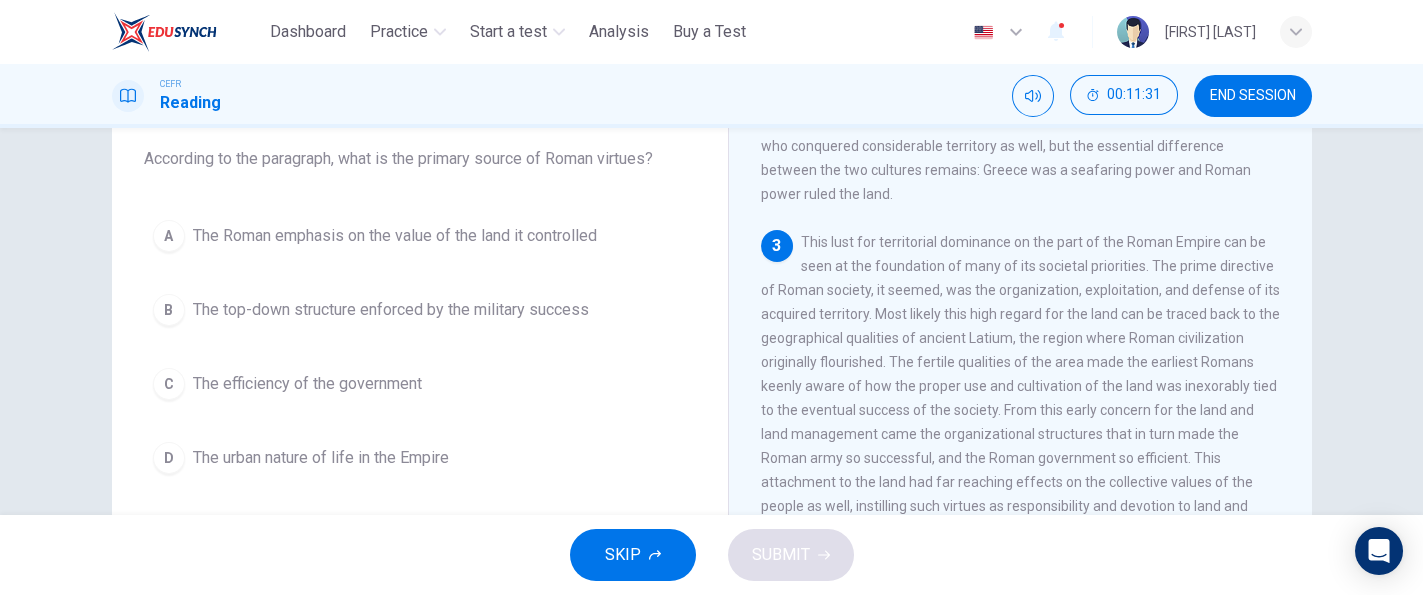 scroll, scrollTop: 118, scrollLeft: 0, axis: vertical 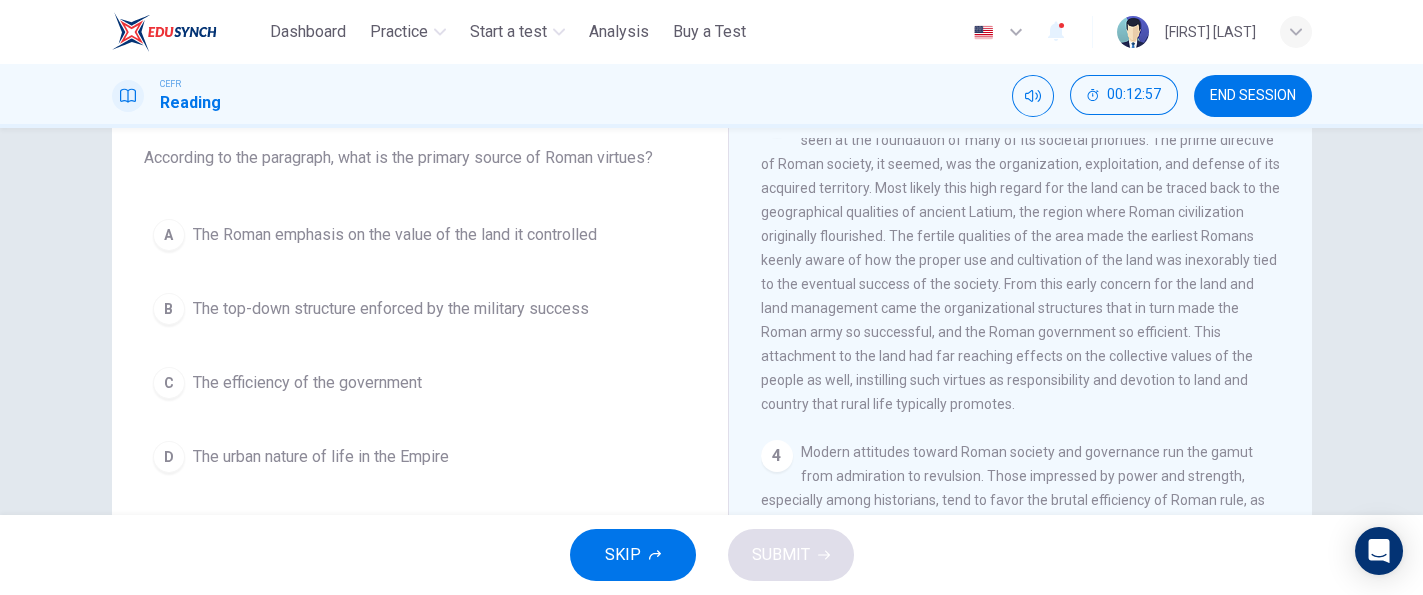 click on "This lust for territorial dominance on the part of the Roman Empire can be seen at the foundation of many of its societal priorities. The prime directive of Roman society, it seemed, was the organization, exploitation, and defense of its acquired territory. Most likely this high regard for the land can be traced back to the geographical qualities of ancient Latium, the region where Roman civilization originally flourished. The fertile qualities of the area made the earliest Romans keenly aware of how the proper use and cultivation of the land was inexorably tied to the eventual success of the society. From this early concern for the land and land management came the organizational structures that in turn made the Roman army so successful, and the Roman government so efficient. This attachment to the land had far reaching effects on the collective values of the people as well, instilling such virtues as responsibility and devotion to land and country that rural life typically promotes." at bounding box center (1020, 260) 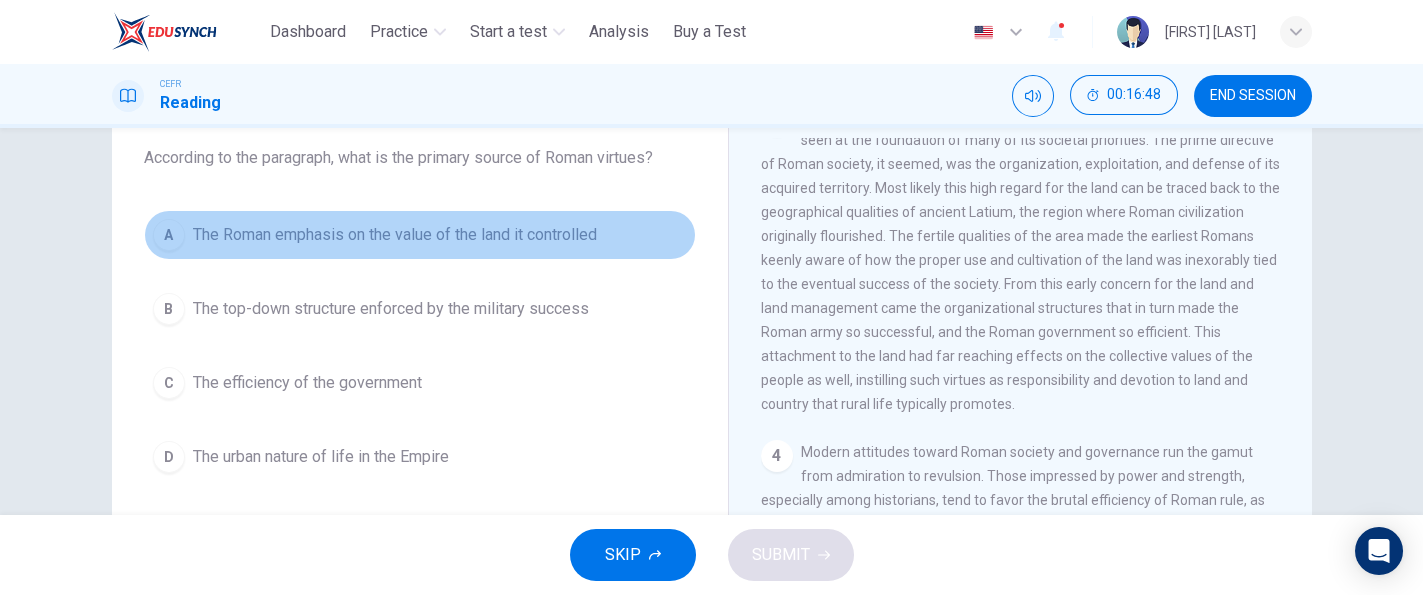 click on "The Roman emphasis on the value of the land it controlled" at bounding box center (395, 235) 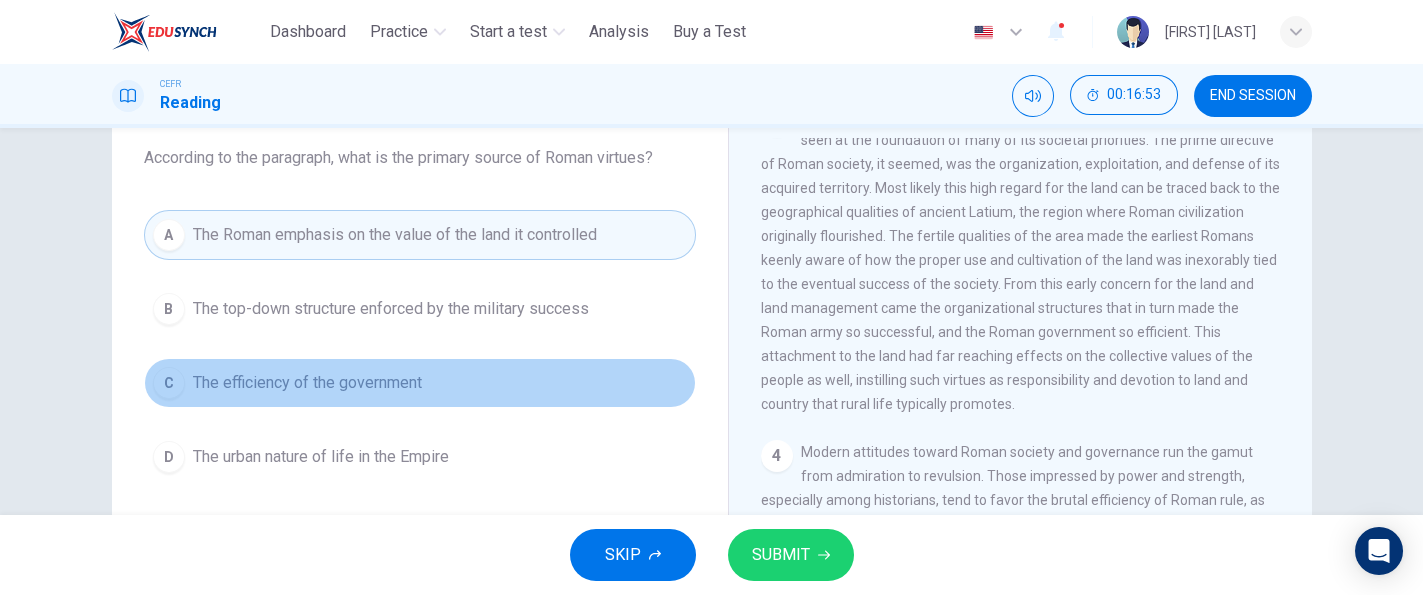 click on "C The efficiency of the government" at bounding box center [420, 383] 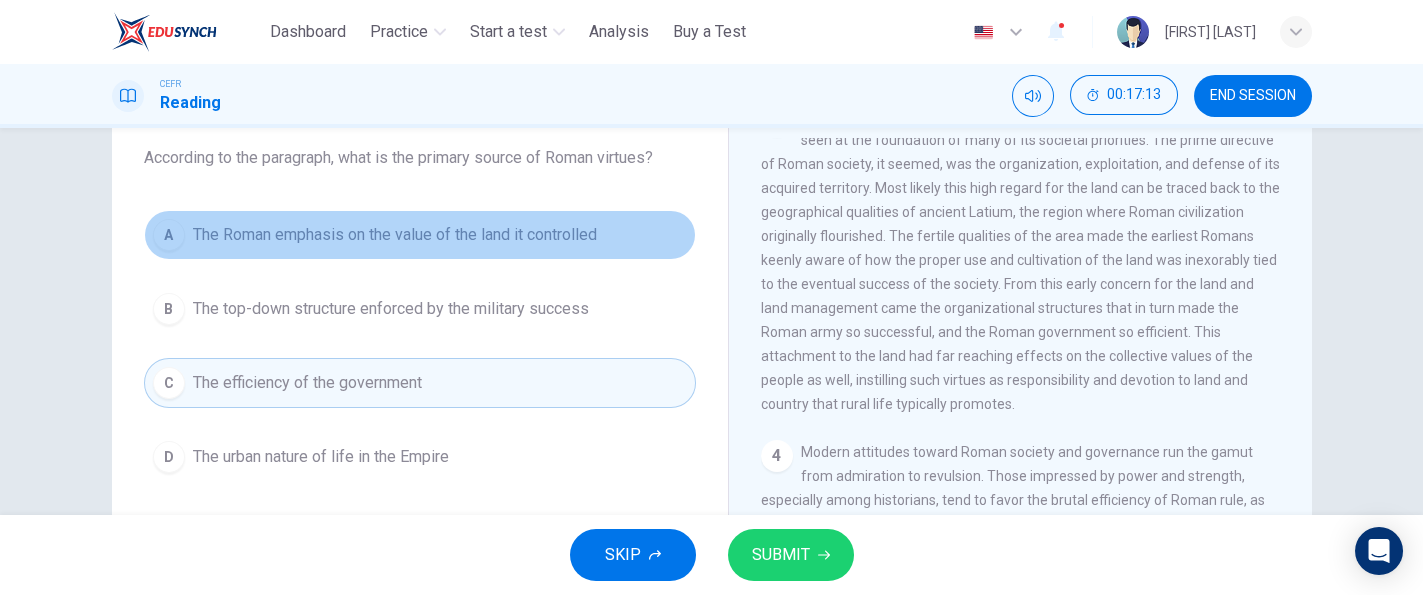 click on "A The Roman emphasis on the value of the land it controlled" at bounding box center [420, 235] 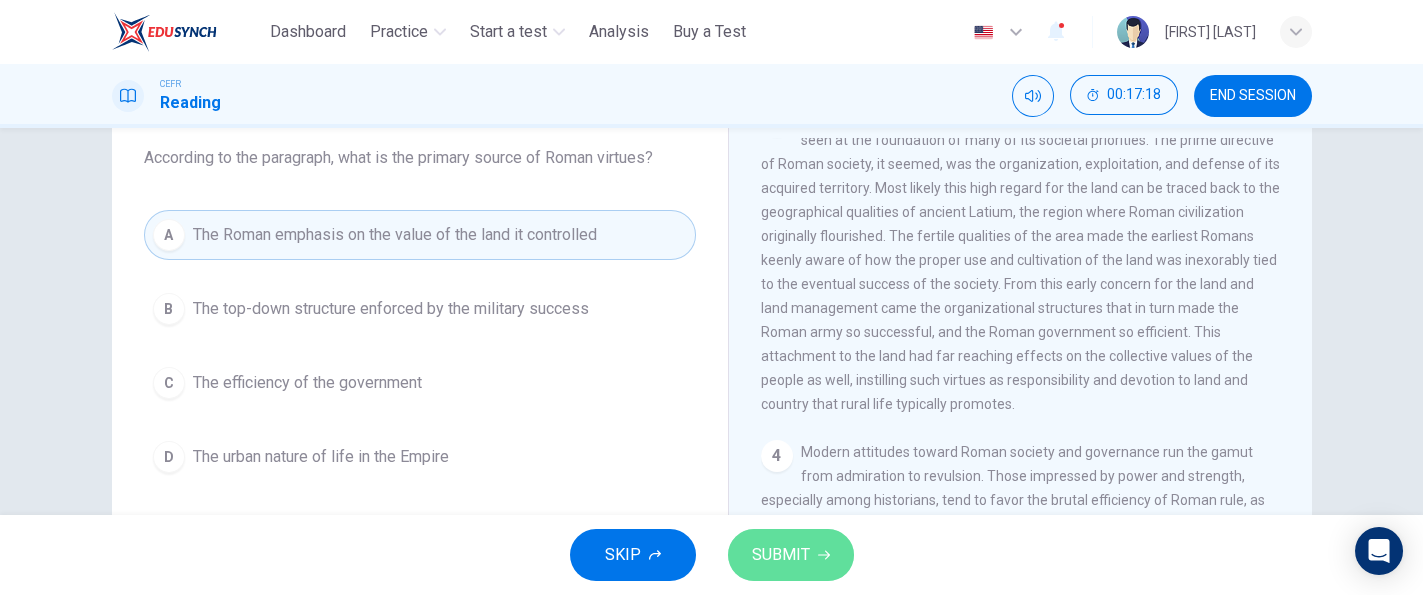 click on "SUBMIT" at bounding box center (781, 555) 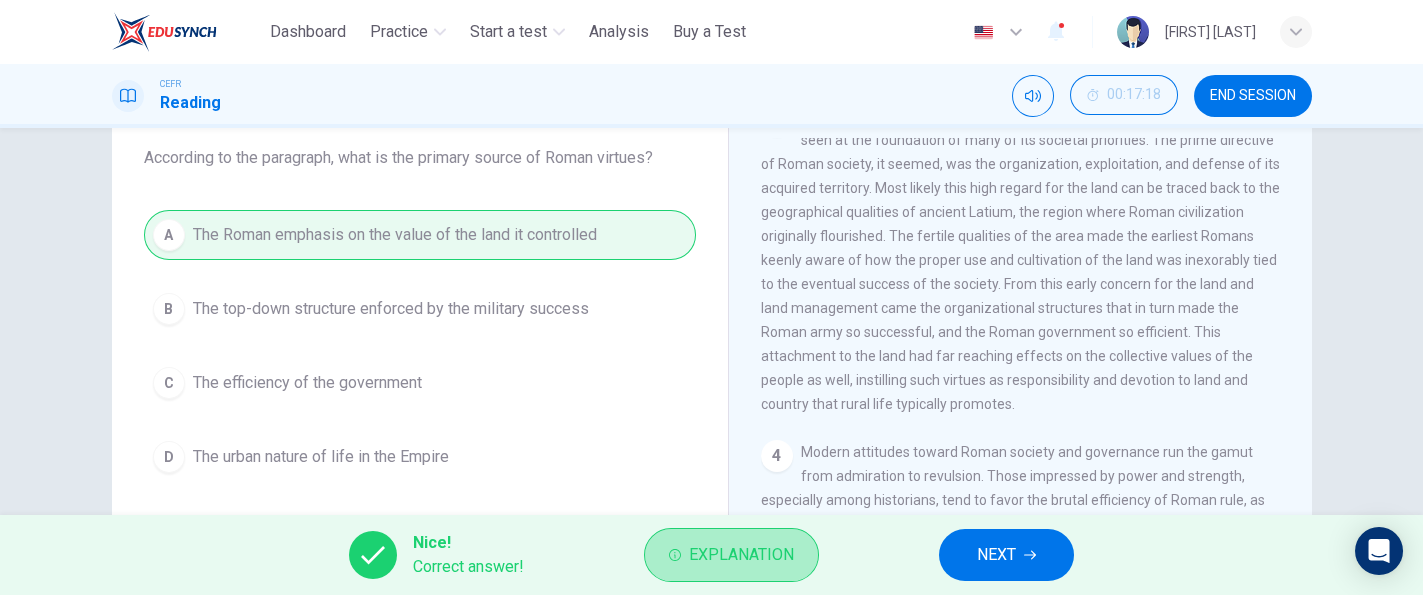 click on "Explanation" at bounding box center [741, 555] 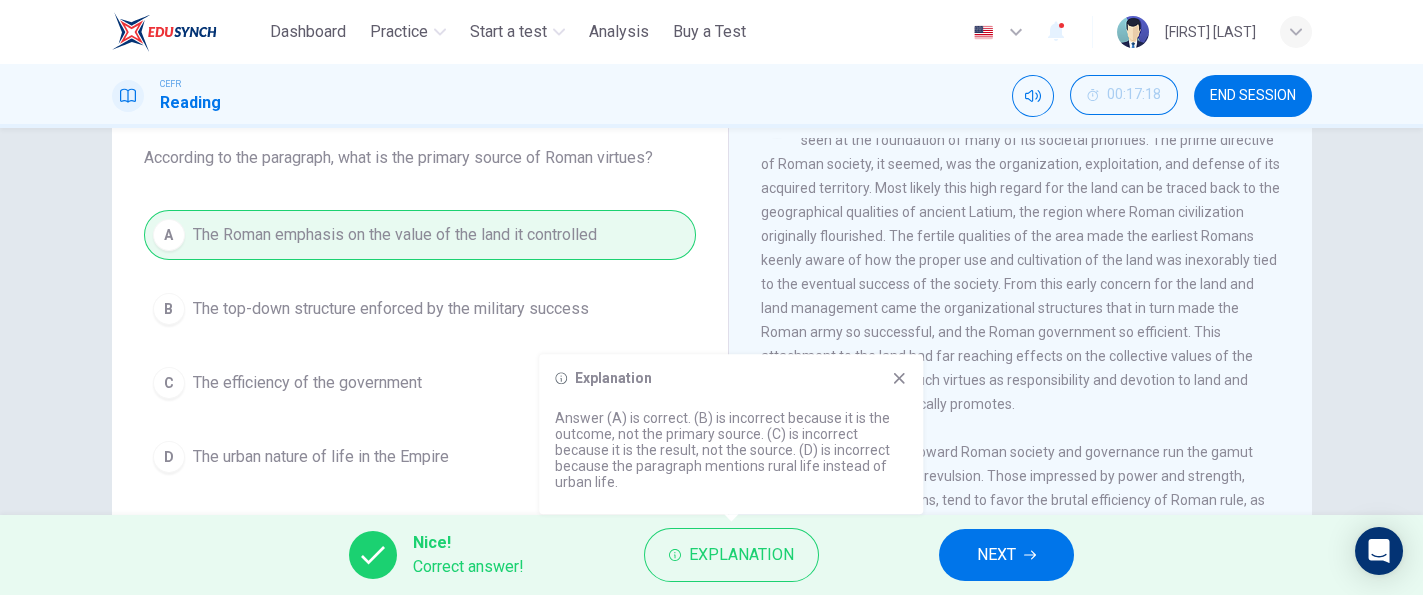 click on "3 This lust for territorial dominance on the part of the Roman Empire can be seen at the foundation of many of its societal priorities. The prime directive of Roman society, it seemed, was the organization, exploitation, and defense of its acquired territory. Most likely this high regard for the land can be traced back to the geographical qualities of ancient Latium, the region where Roman civilization originally flourished. The fertile qualities of the area made the earliest Romans keenly aware of how the proper use and cultivation of the land was inexorably tied to the eventual success of the society. From this early concern for the land and land management came the organizational structures that in turn made the Roman army so successful, and the Roman government so efficient. This attachment to the land had far reaching effects on the collective values of the people as well, instilling such virtues as responsibility and devotion to land and country that rural life typically promotes." at bounding box center [1021, 260] 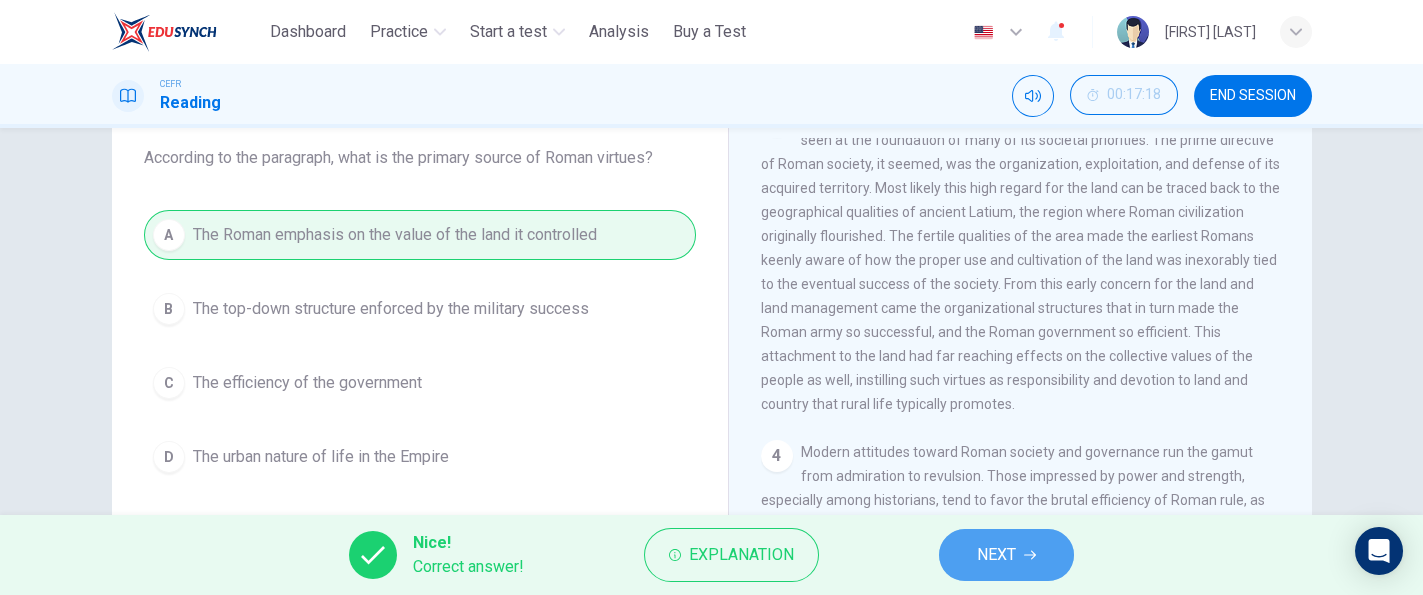 click on "NEXT" at bounding box center [1006, 555] 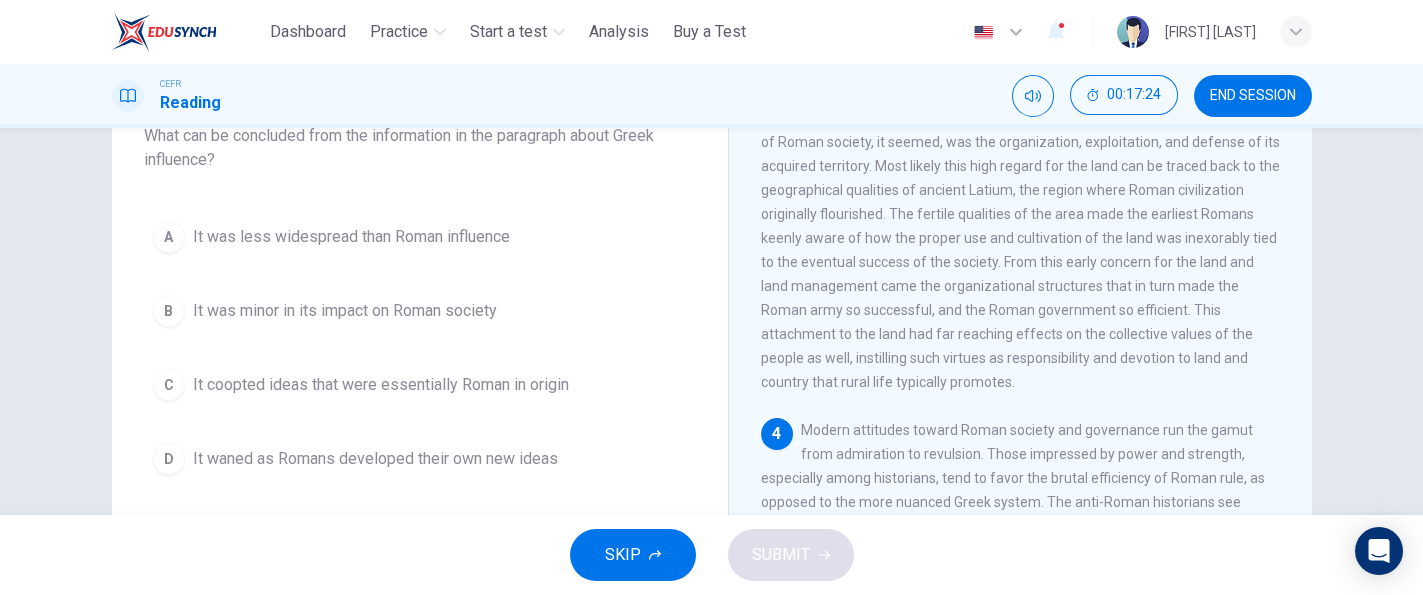 scroll, scrollTop: 151, scrollLeft: 0, axis: vertical 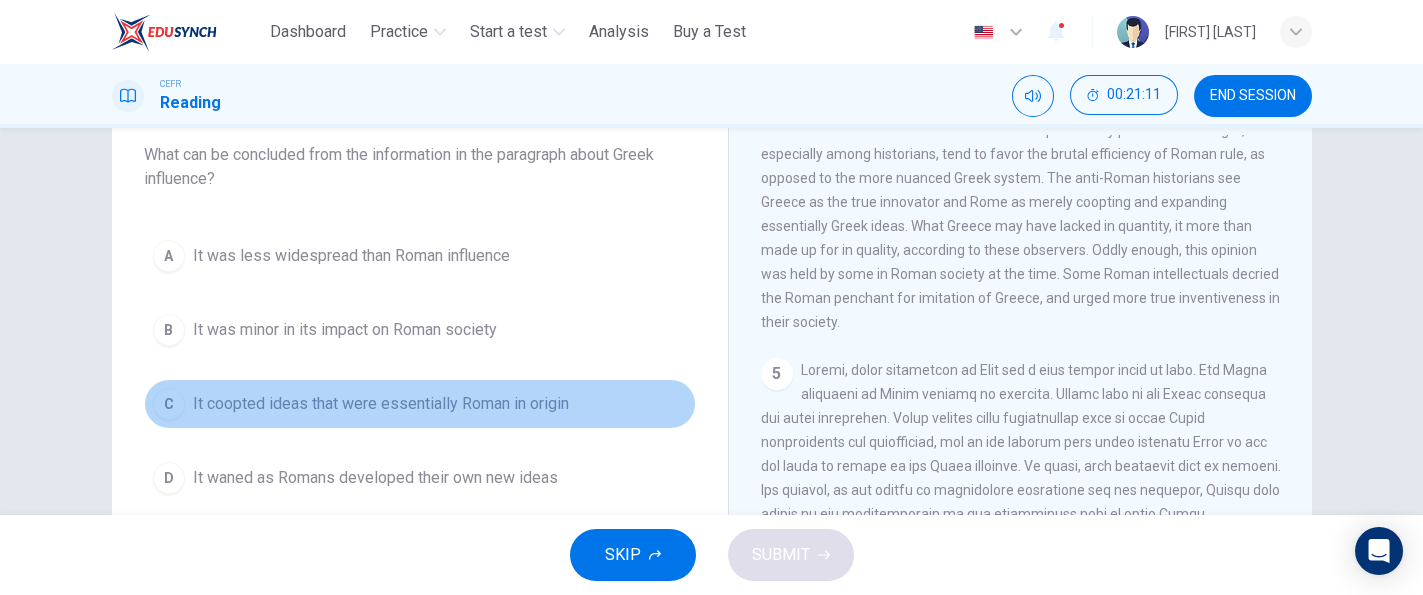 click on "It coopted ideas that were essentially Roman in origin" at bounding box center [381, 404] 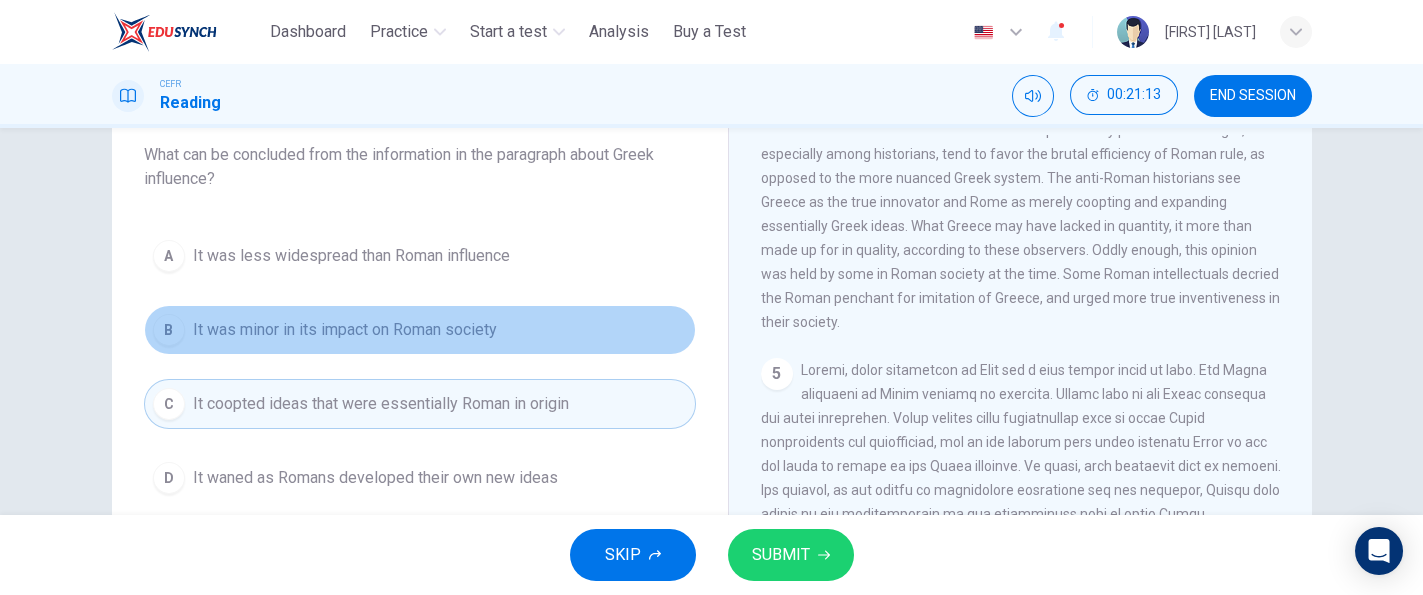 click on "It was minor in its impact on Roman society" at bounding box center (345, 330) 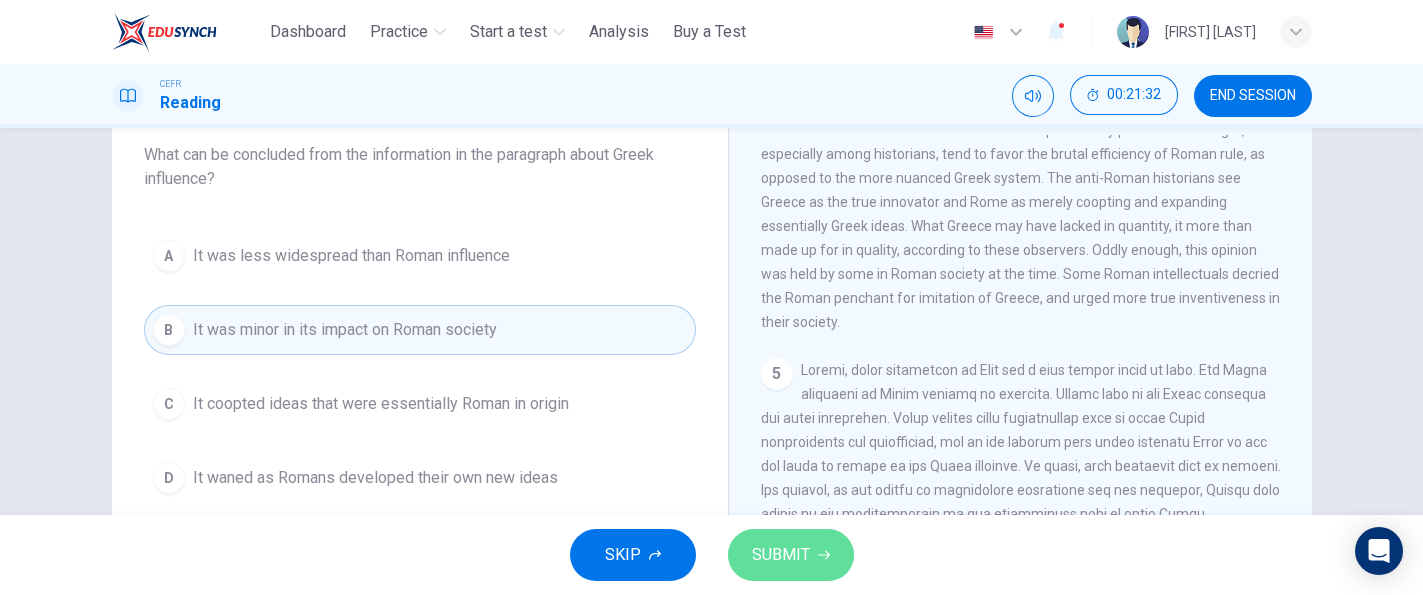 click on "SUBMIT" at bounding box center (781, 555) 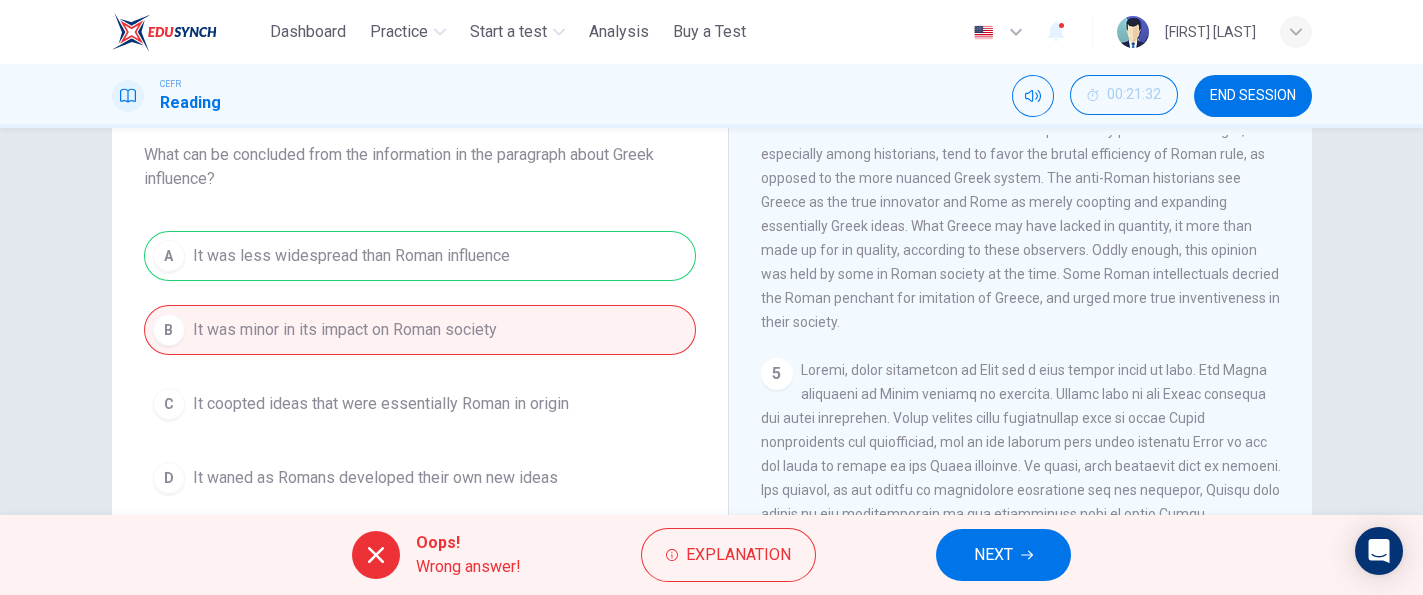click on "Explanation" at bounding box center [738, 555] 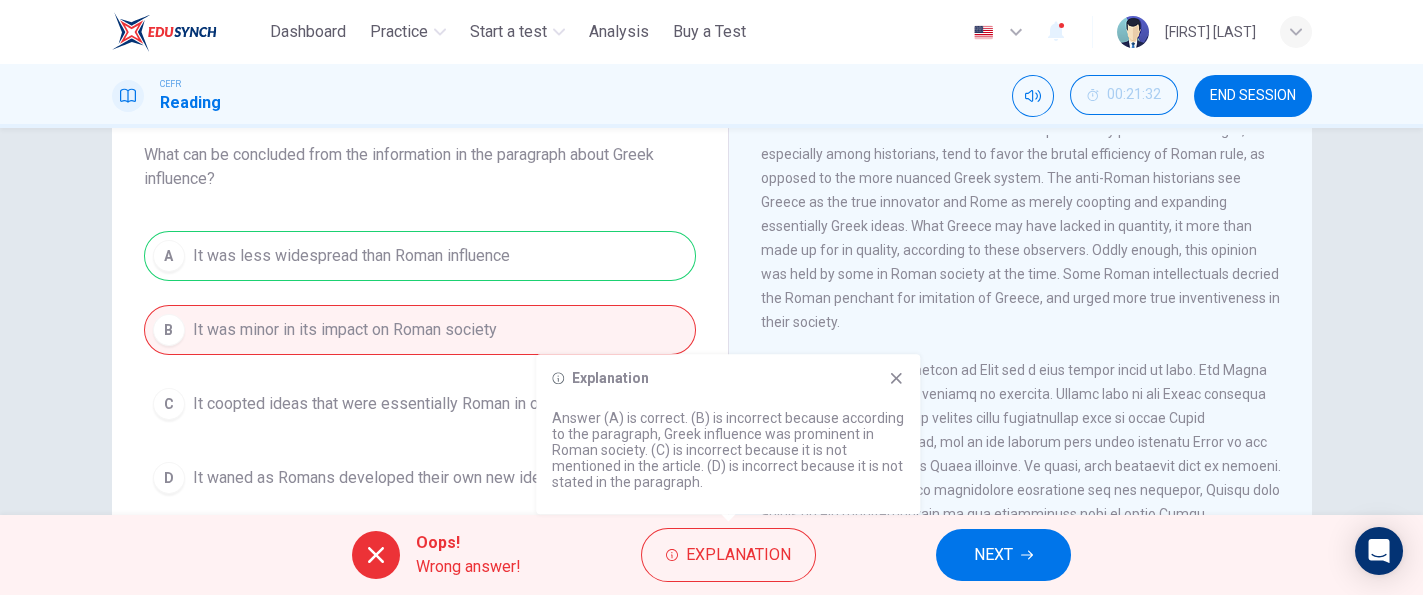 click at bounding box center [1021, 538] 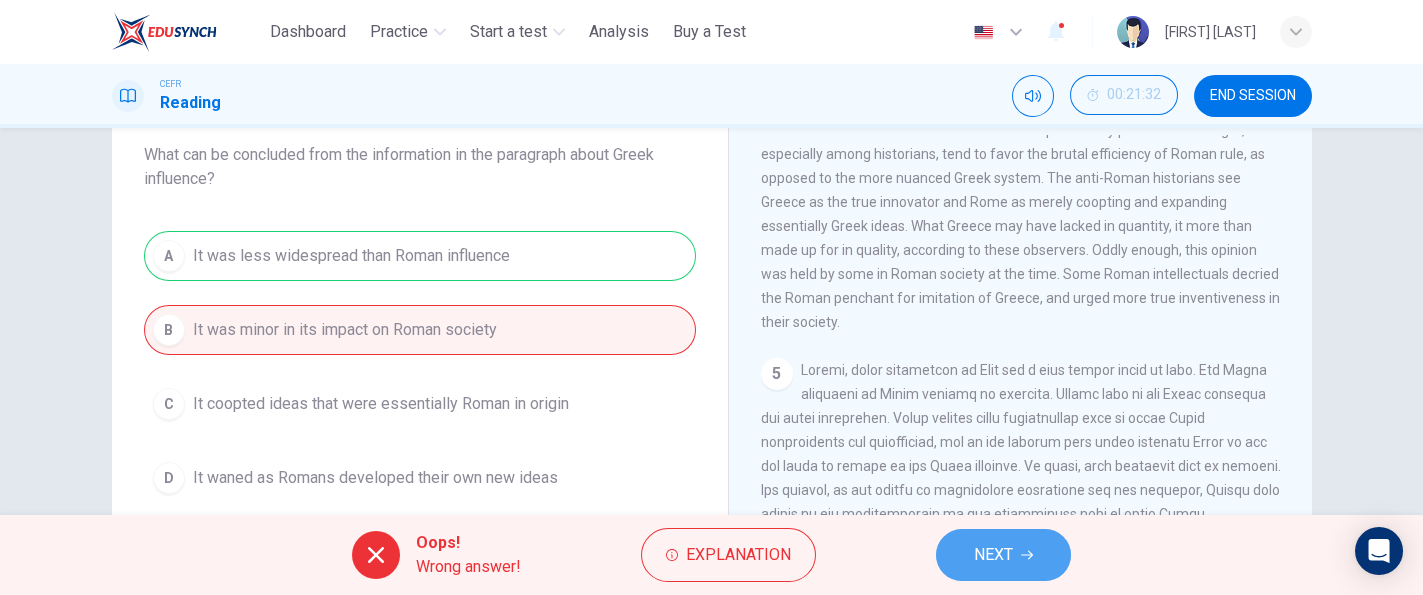 click on "NEXT" at bounding box center (993, 555) 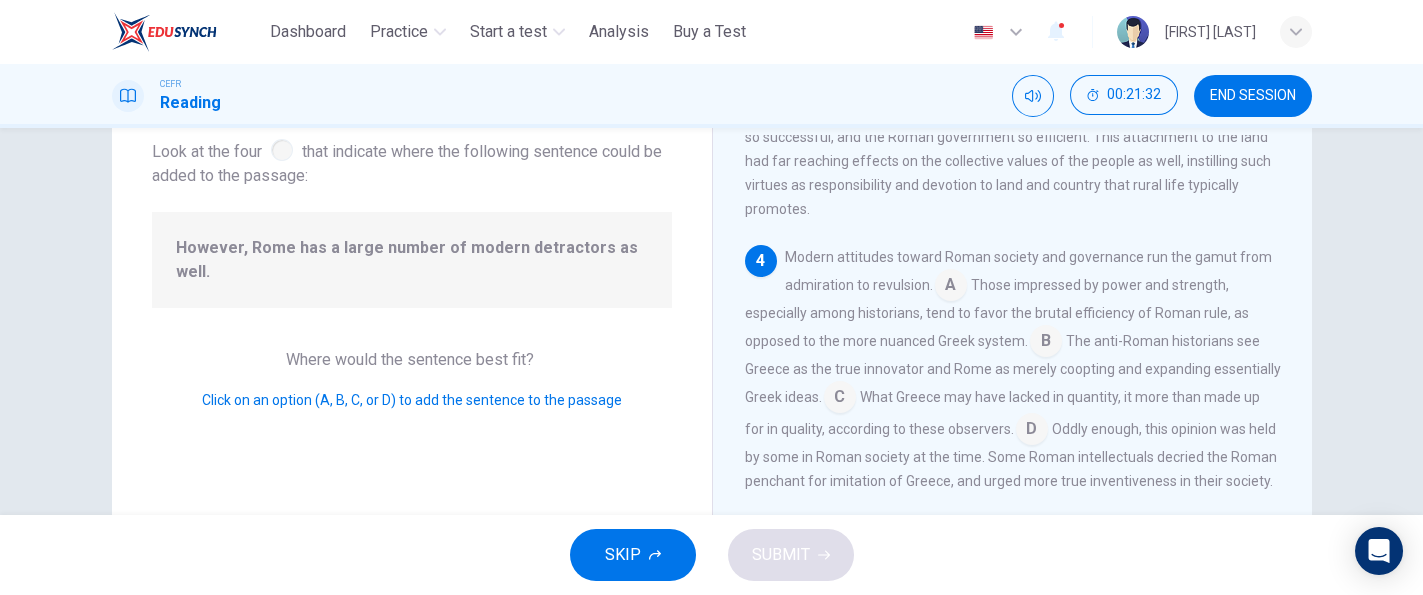 scroll, scrollTop: 810, scrollLeft: 0, axis: vertical 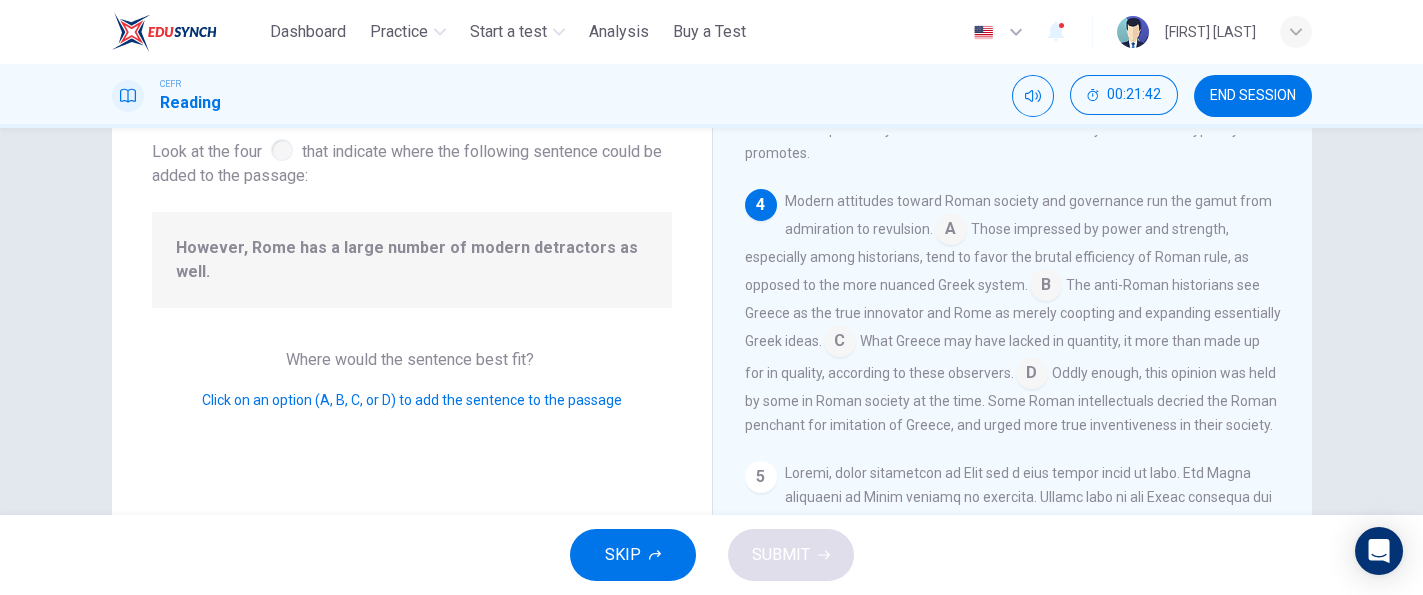 click at bounding box center (951, 231) 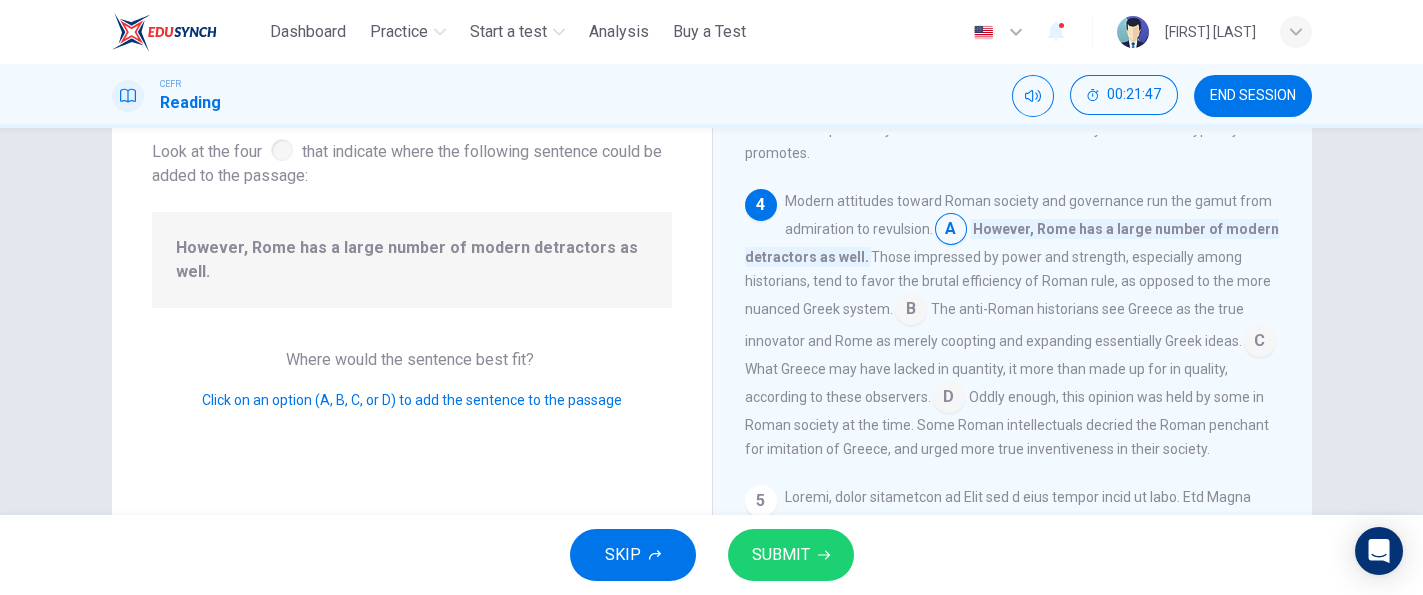 click at bounding box center (911, 311) 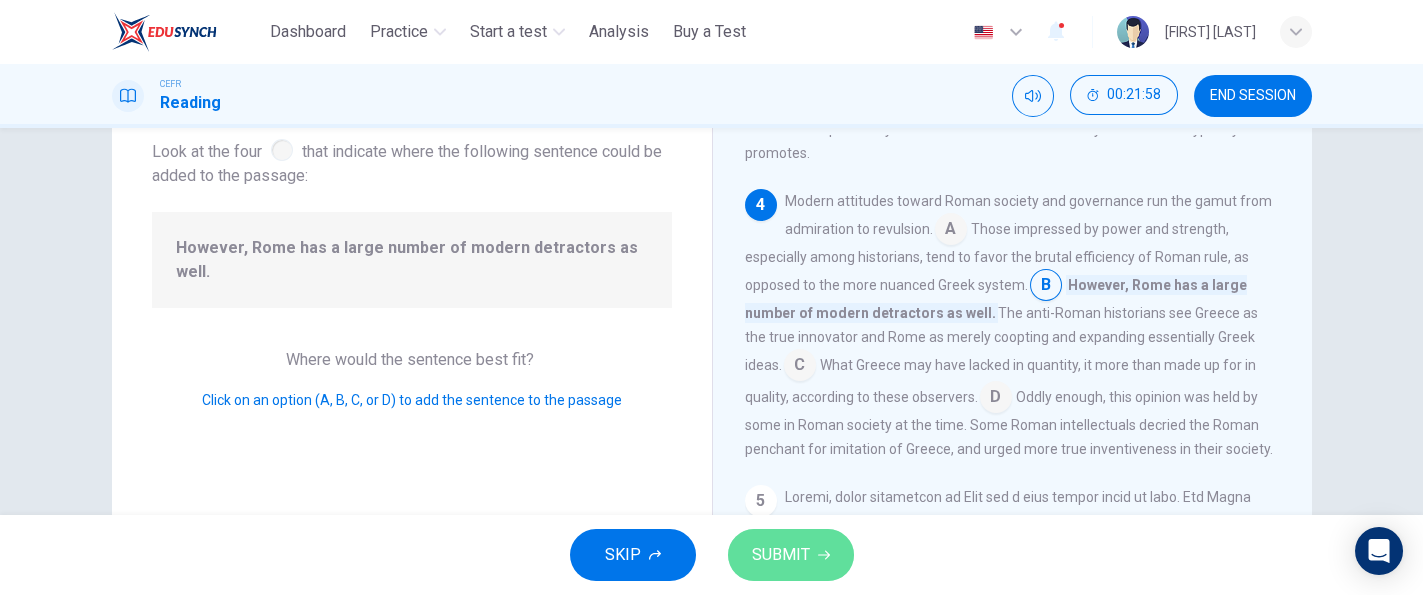 click on "SUBMIT" at bounding box center (791, 555) 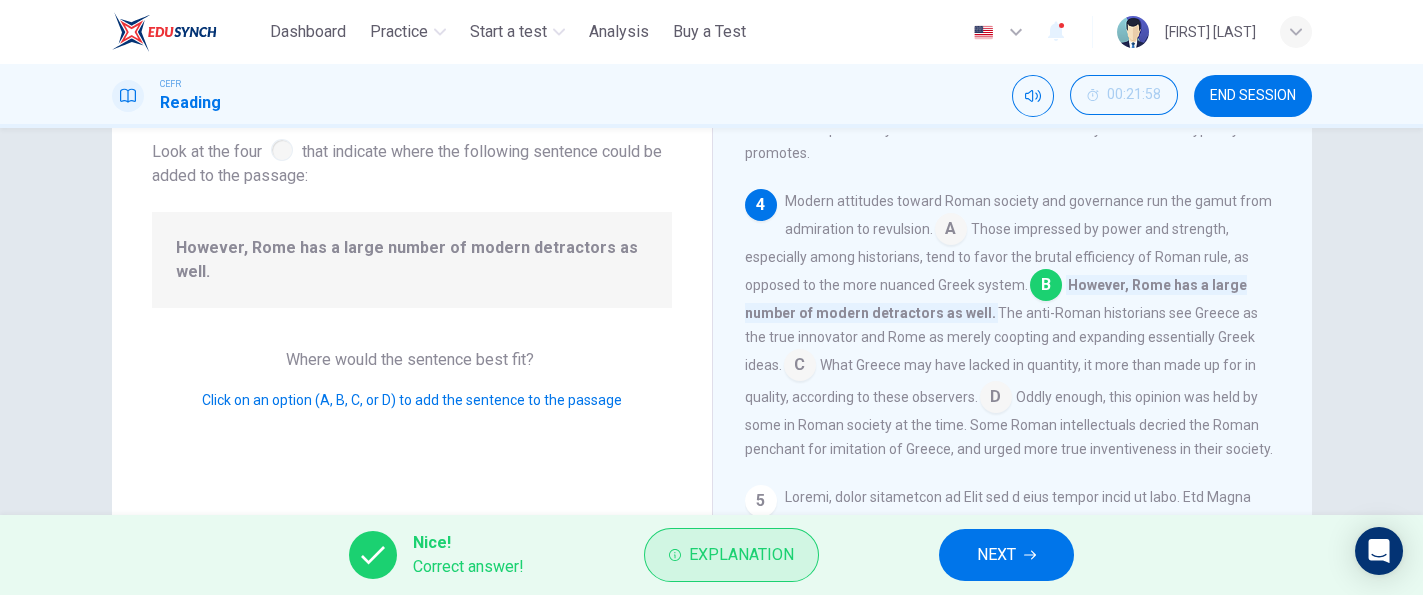 click on "Explanation" at bounding box center [731, 555] 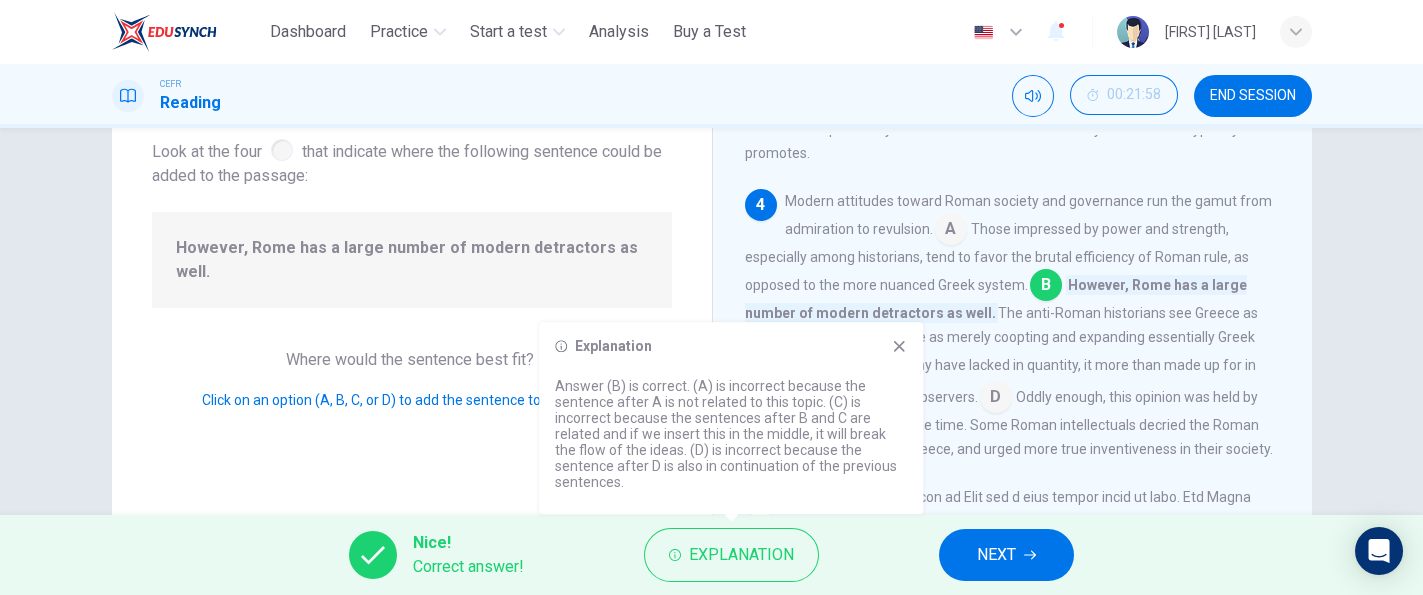 click on "Oddly enough, this opinion was held by some in Roman society at the time. Some Roman intellectuals decried the Roman penchant for imitation of Greece, and urged more true inventiveness in their society." at bounding box center [1009, 423] 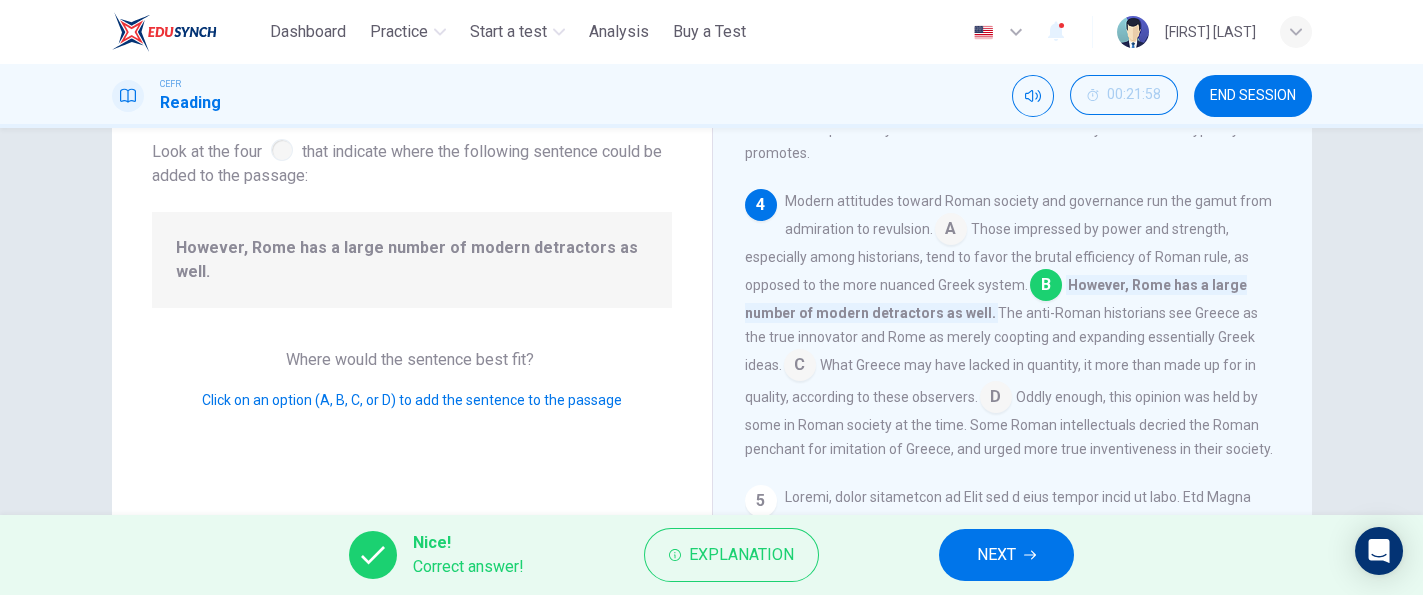 click on "NEXT" at bounding box center (1006, 555) 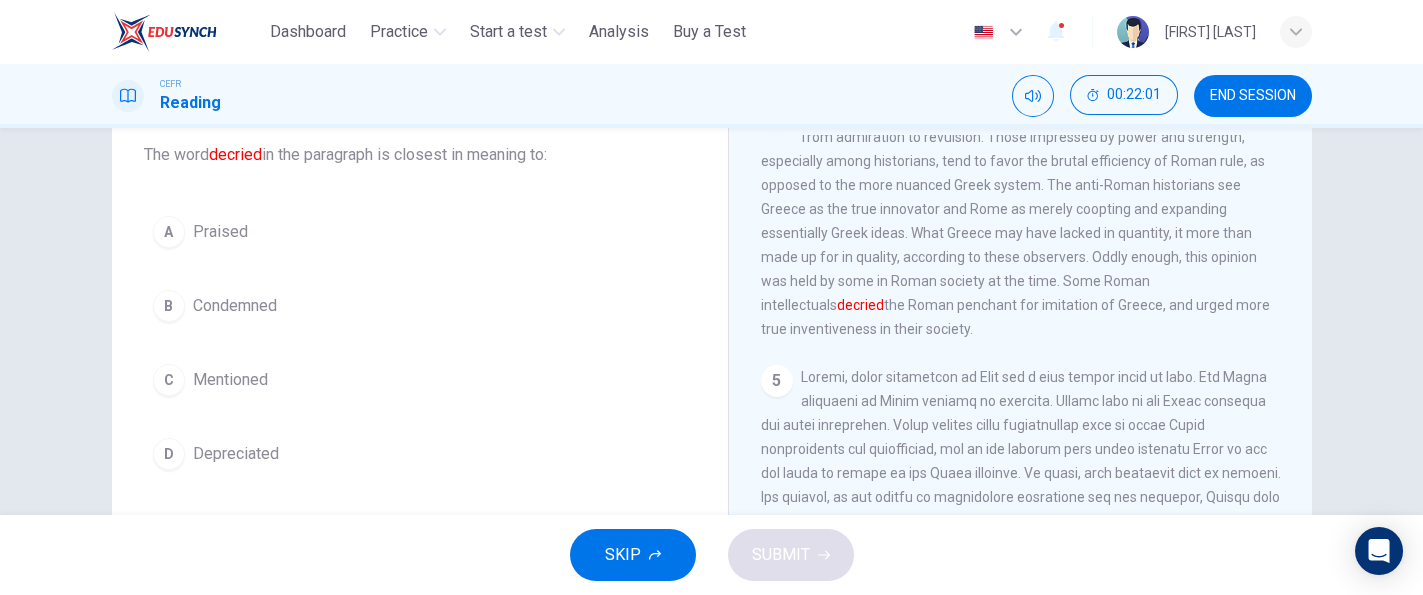scroll, scrollTop: 933, scrollLeft: 0, axis: vertical 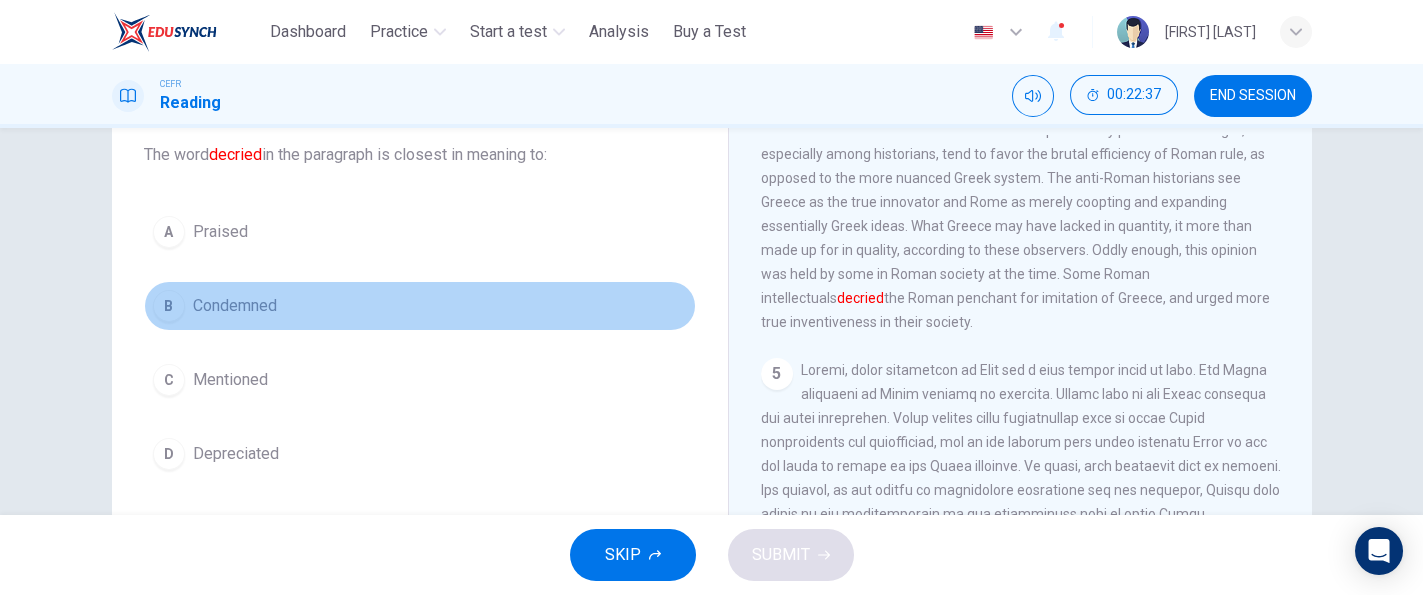 click on "Condemned" at bounding box center [235, 306] 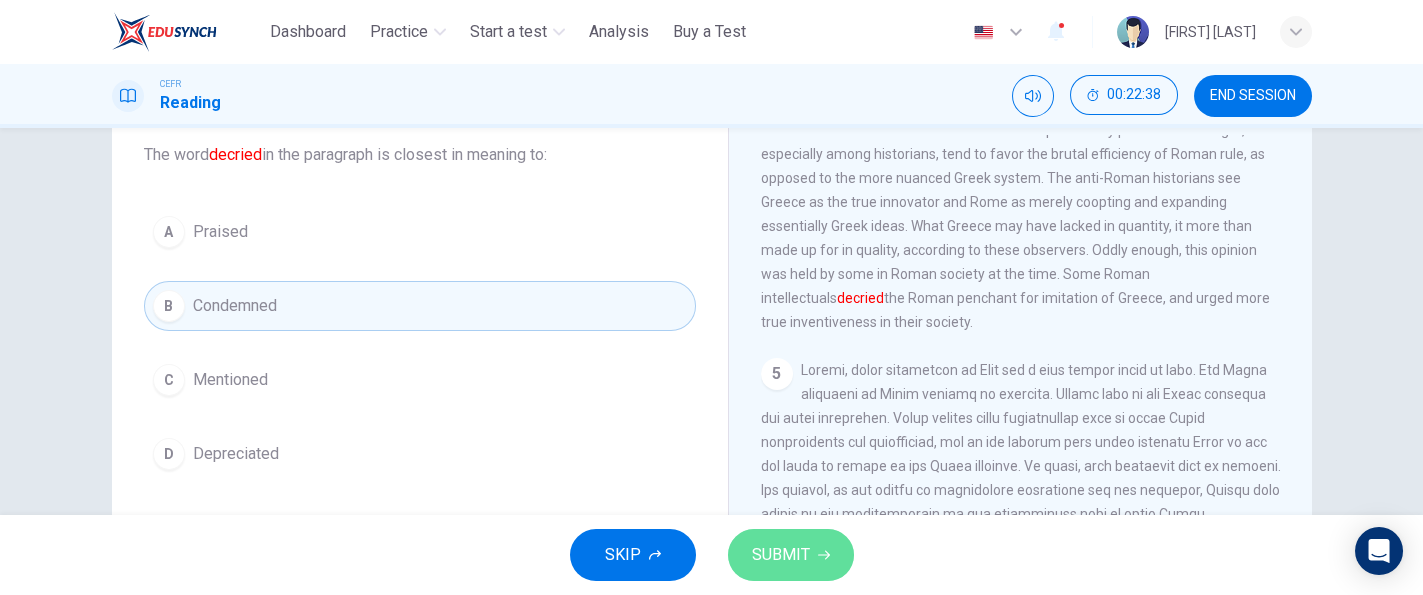 click on "SUBMIT" at bounding box center (791, 555) 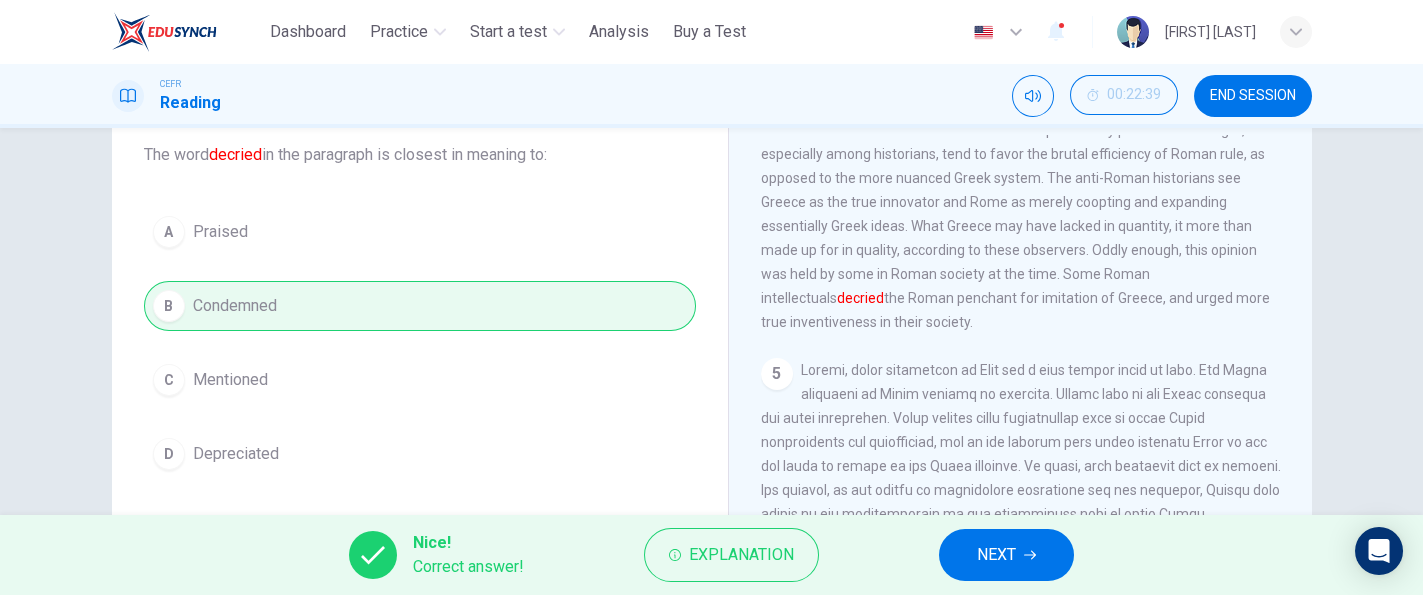 click on "NEXT" at bounding box center [1006, 555] 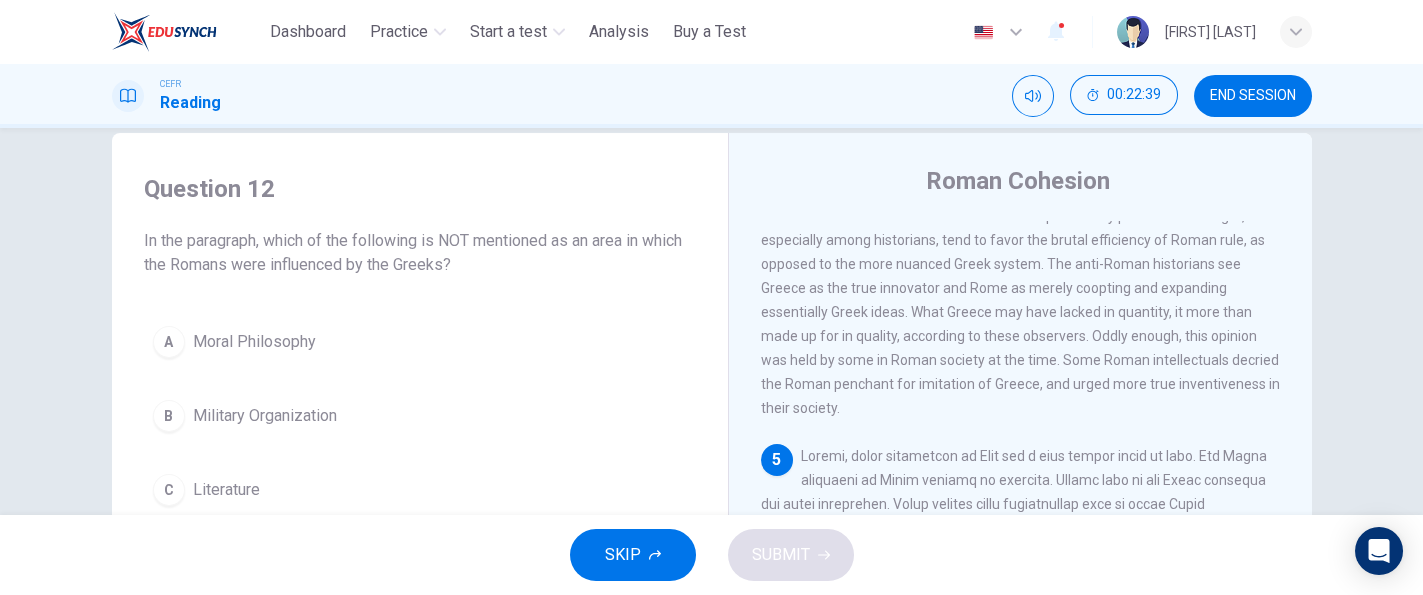 scroll, scrollTop: 0, scrollLeft: 0, axis: both 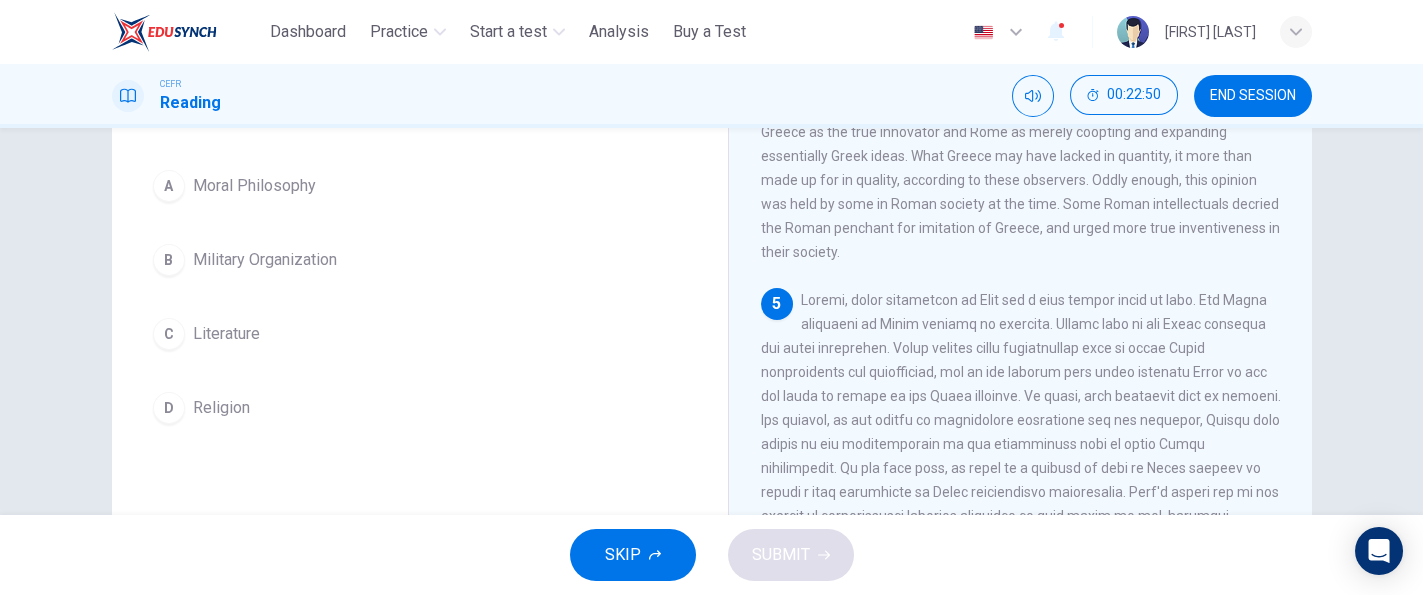 click on "Literature" at bounding box center [226, 334] 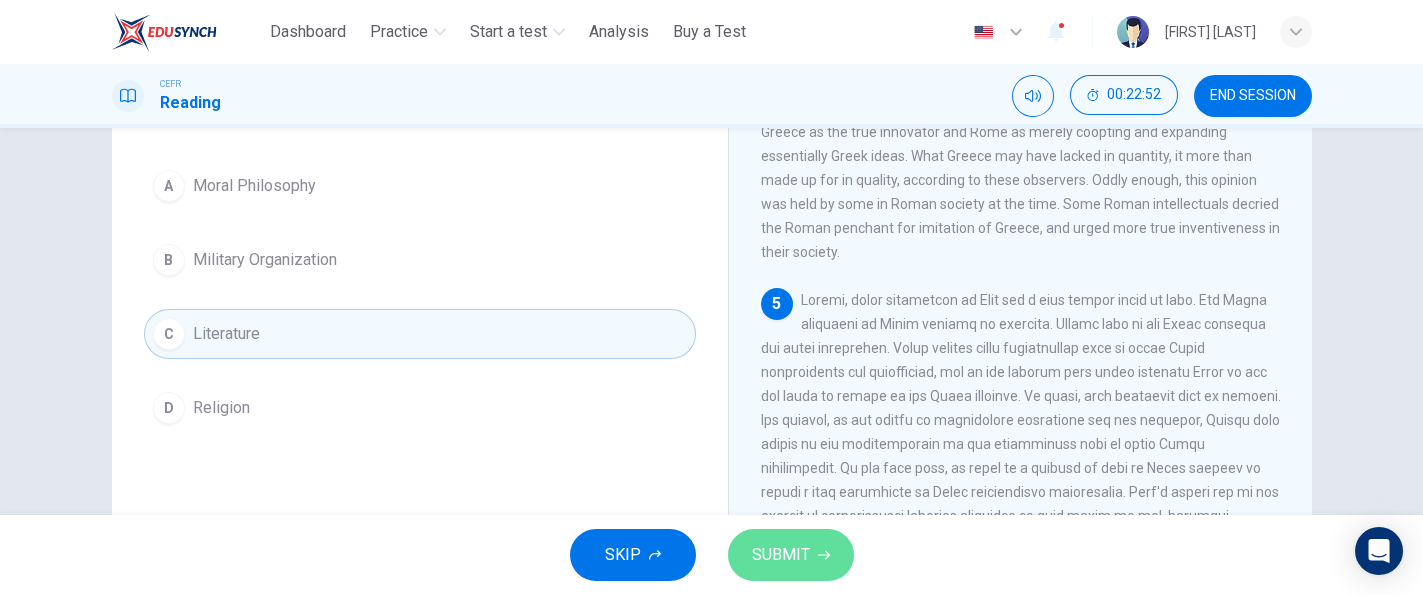 click on "SUBMIT" at bounding box center [781, 555] 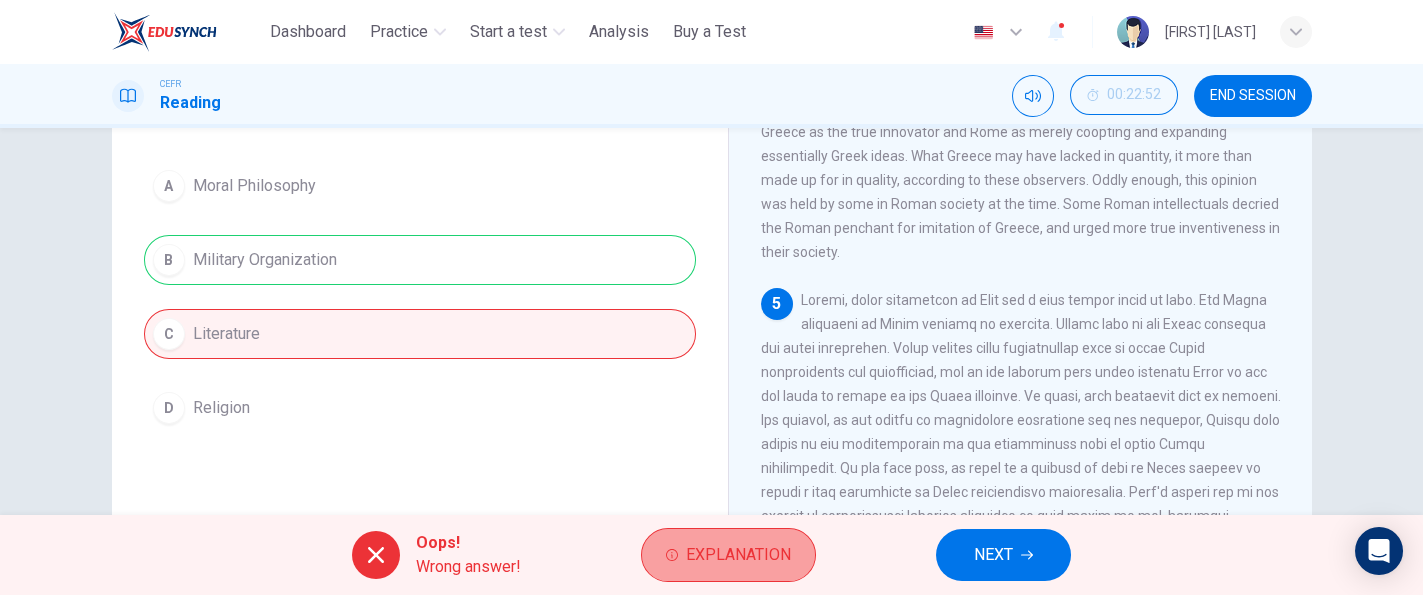 click on "Explanation" at bounding box center [738, 555] 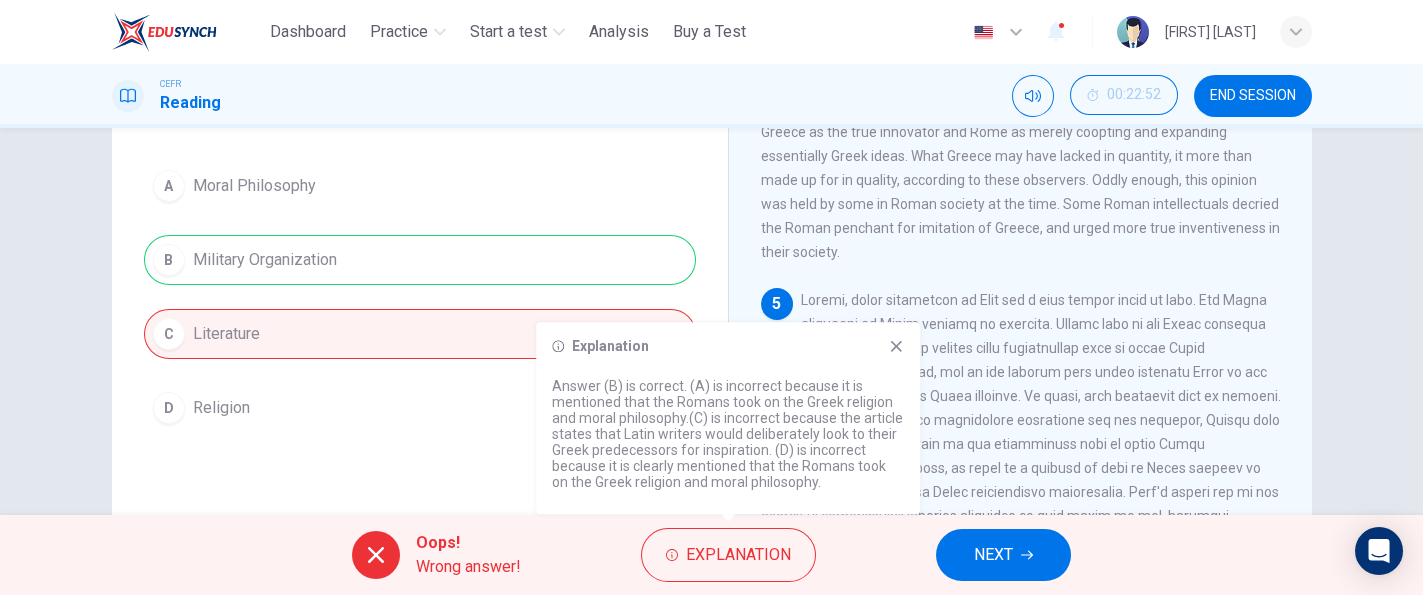 click on "5" at bounding box center (1021, 468) 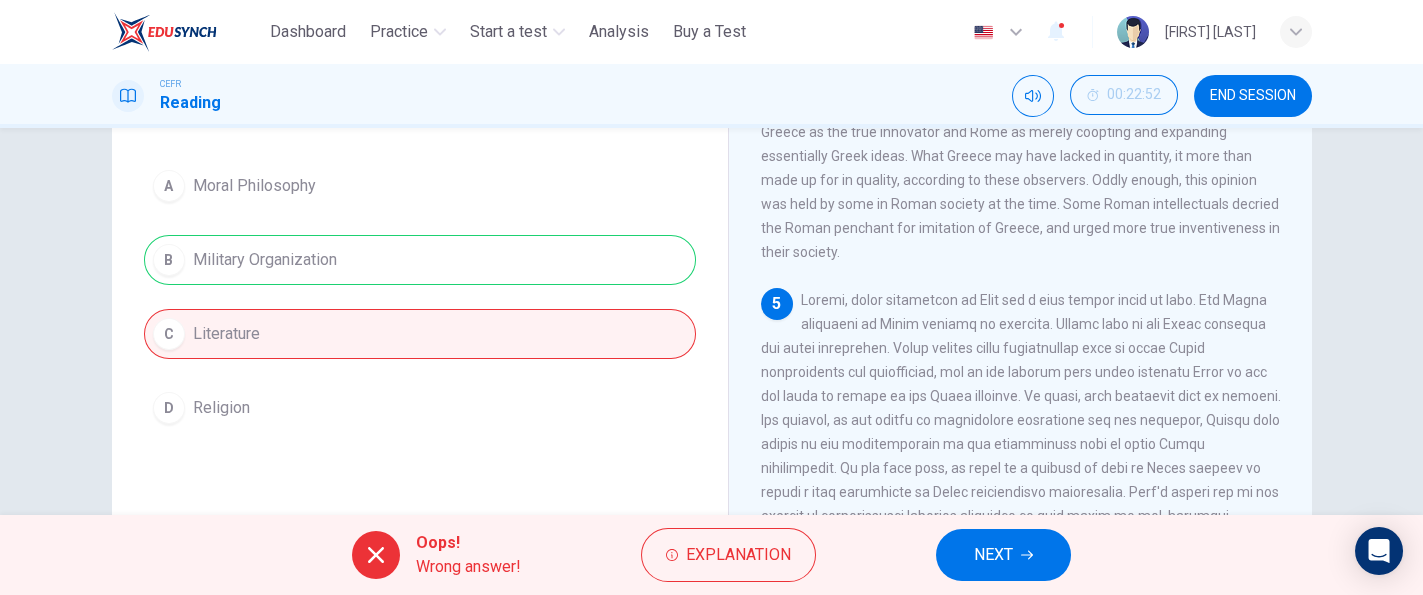 click on "NEXT" at bounding box center (1003, 555) 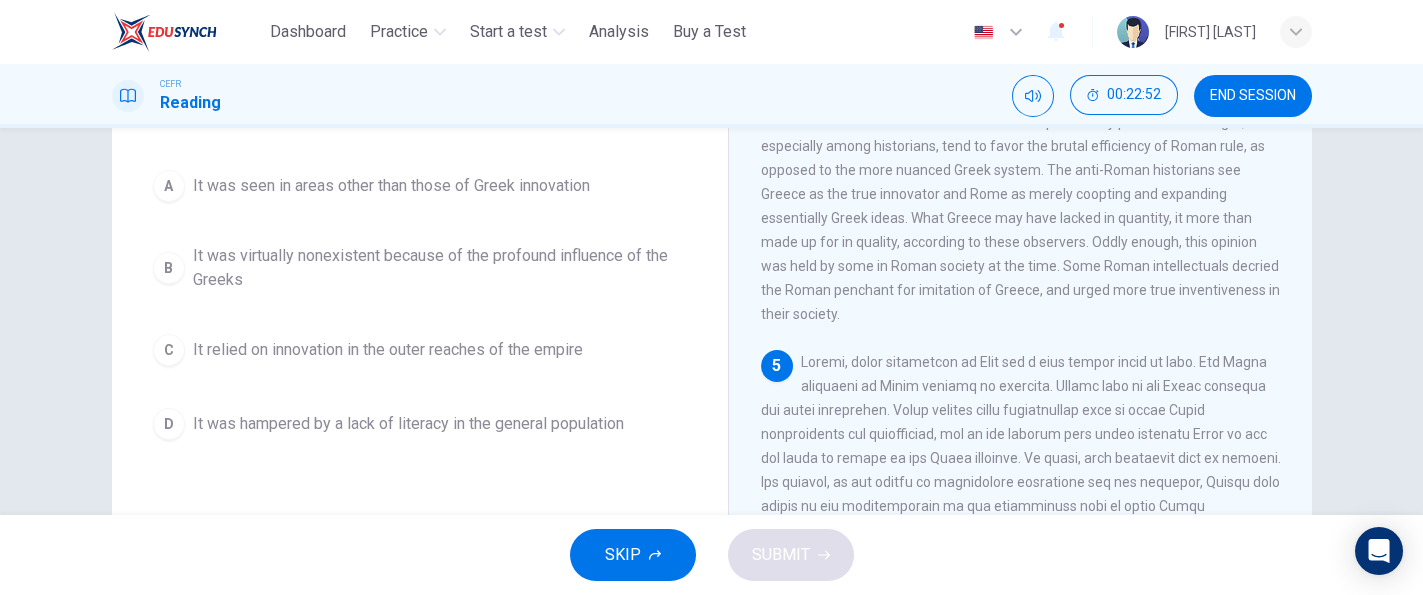 scroll, scrollTop: 749, scrollLeft: 0, axis: vertical 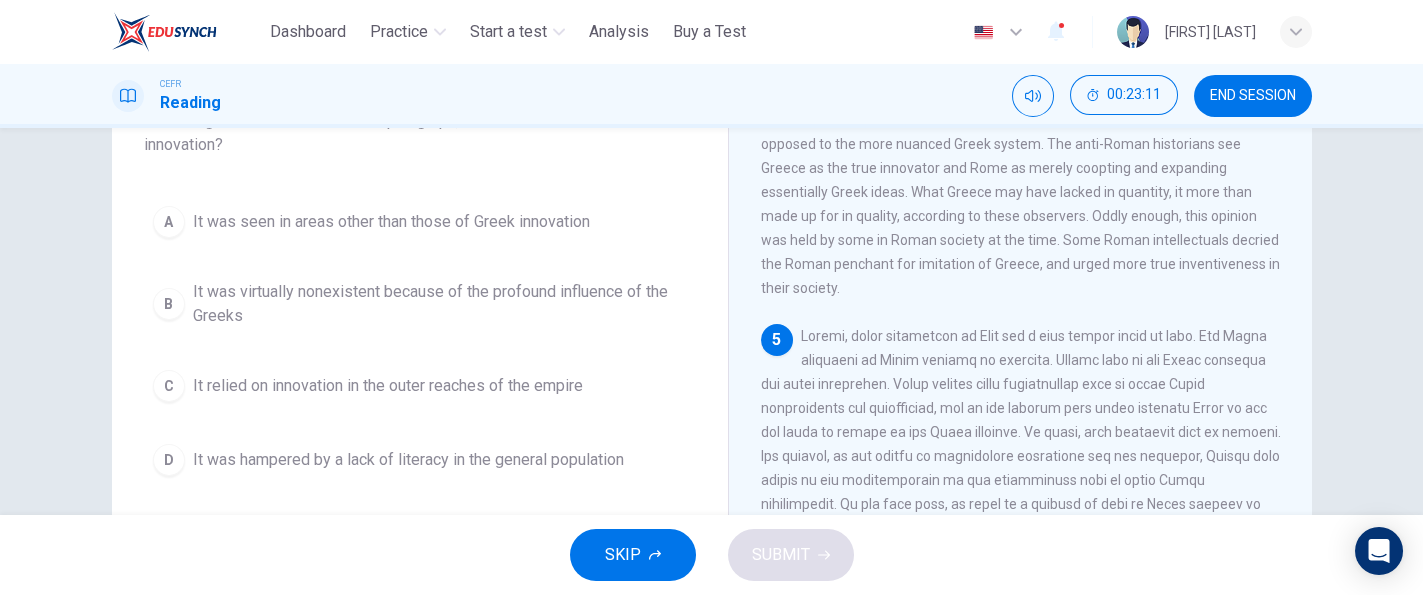 click on "A It was seen in areas other than those of Greek innovation" at bounding box center (420, 222) 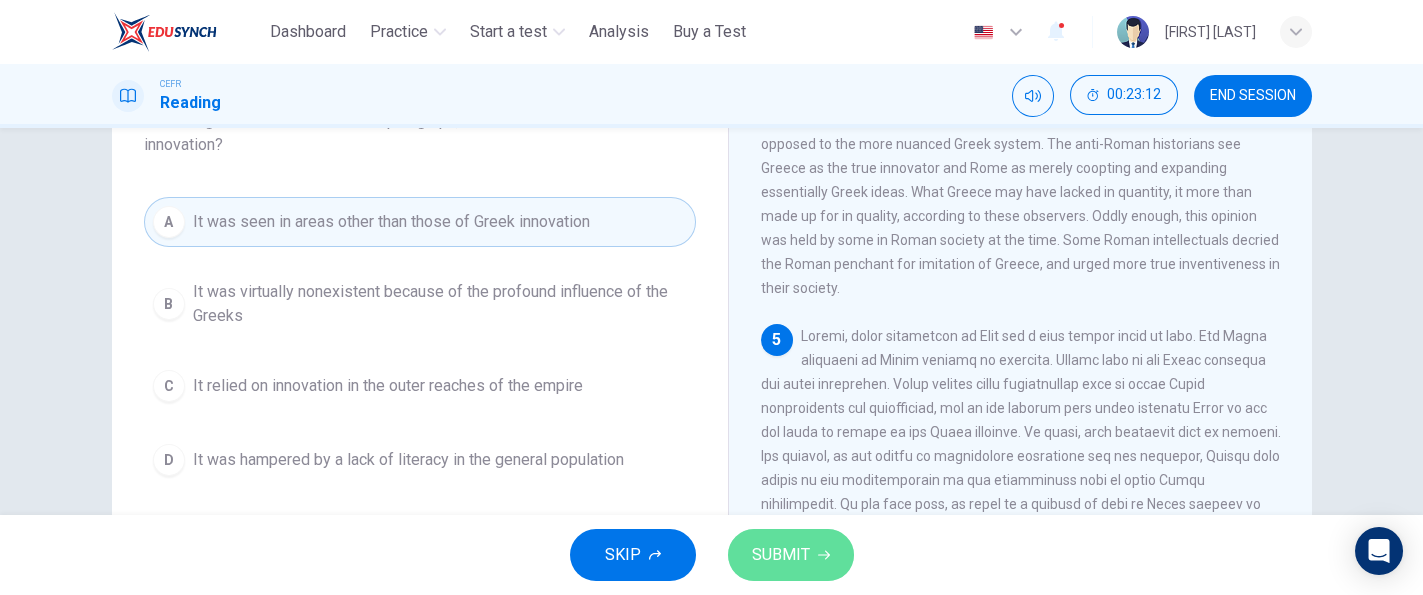 click on "SUBMIT" at bounding box center [781, 555] 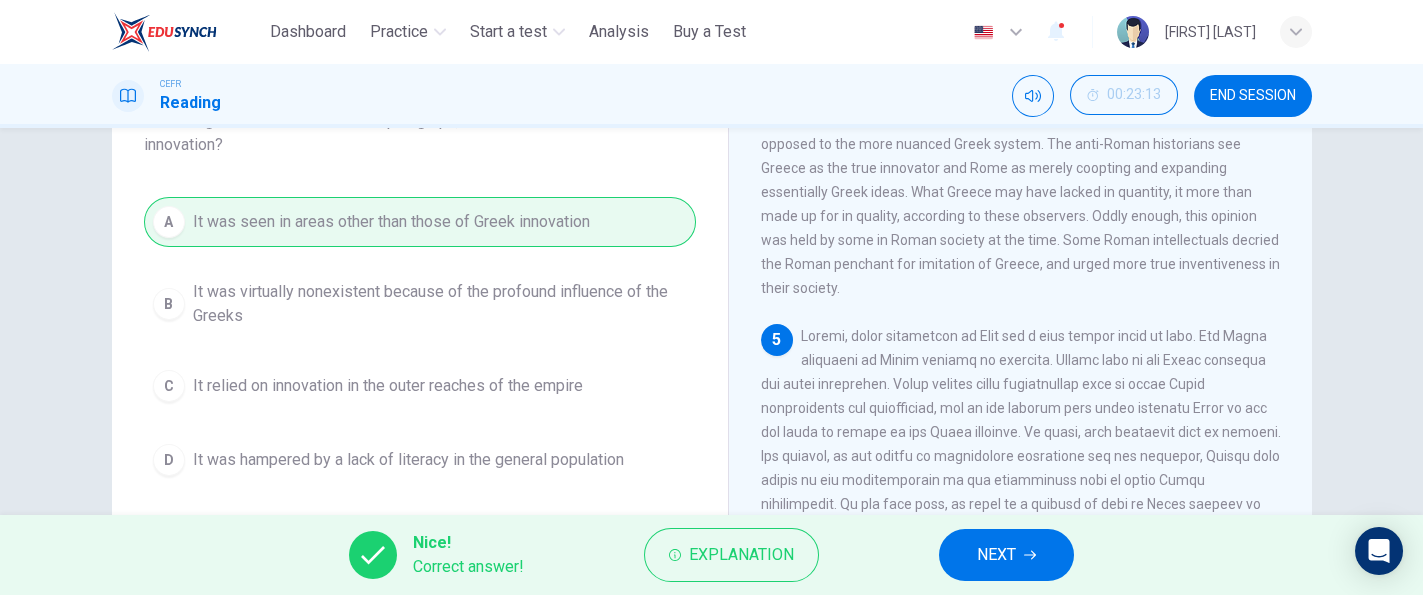 click on "Nice! Correct answer! Explanation NEXT" at bounding box center [711, 555] 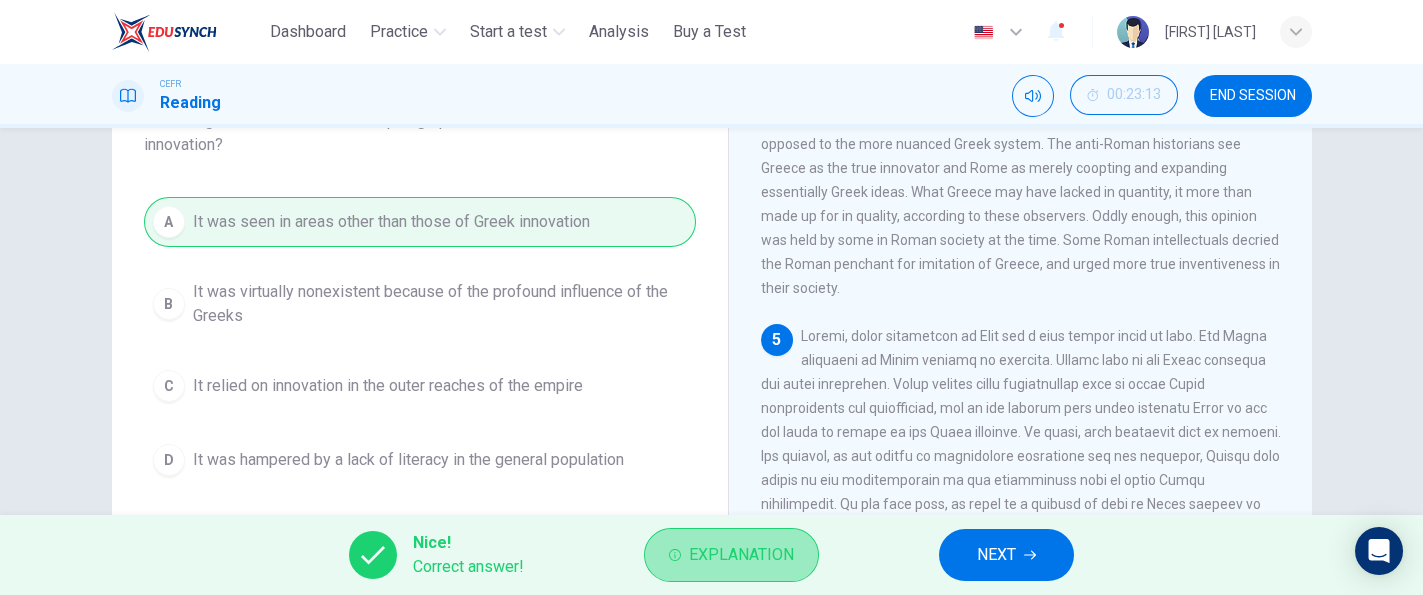 click on "Explanation" at bounding box center [731, 555] 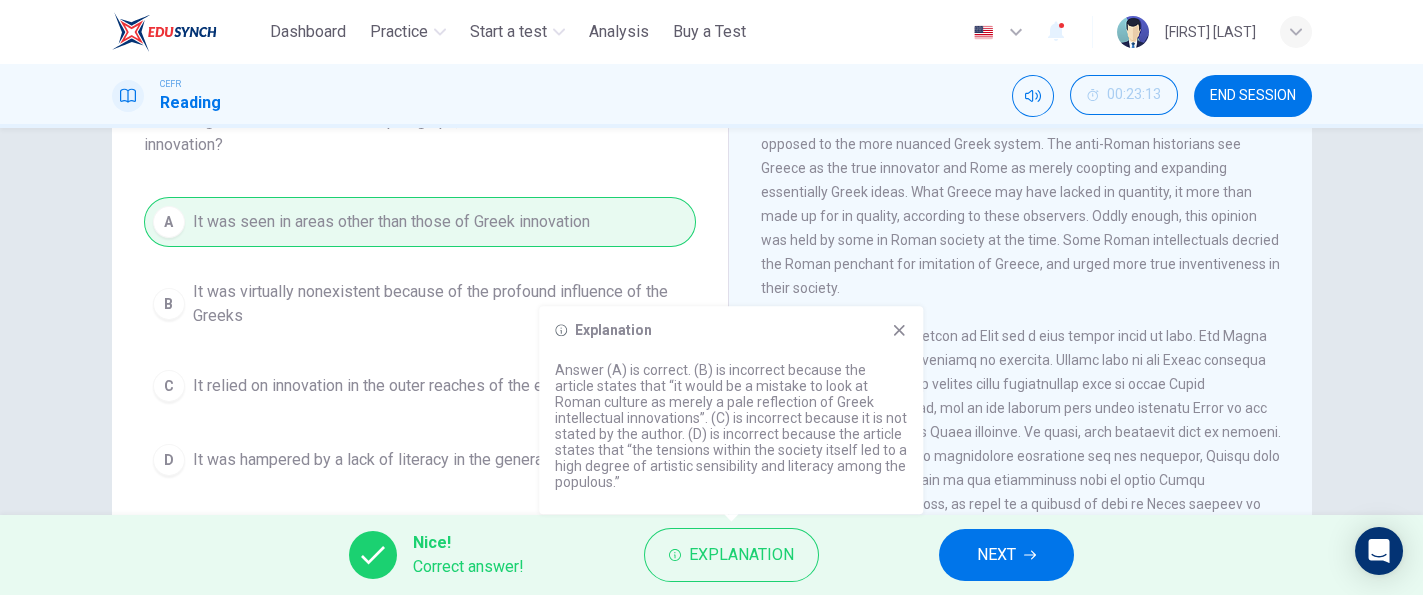 click on "5" at bounding box center [1021, 504] 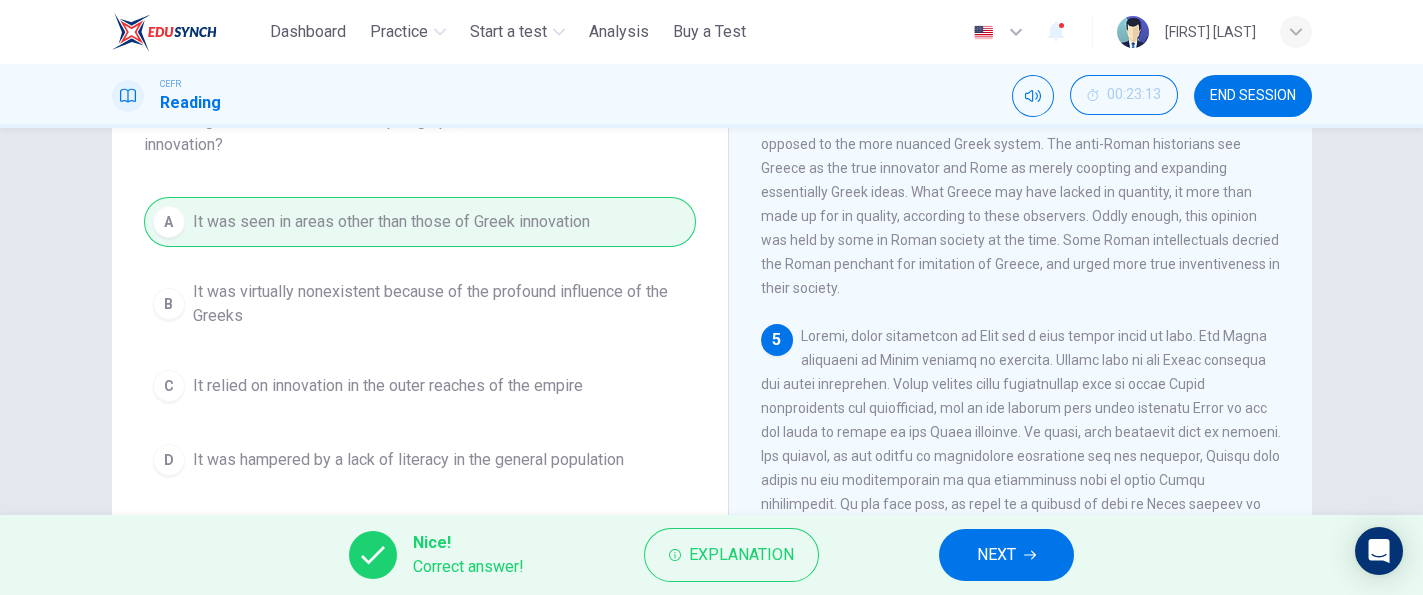 click on "NEXT" at bounding box center (996, 555) 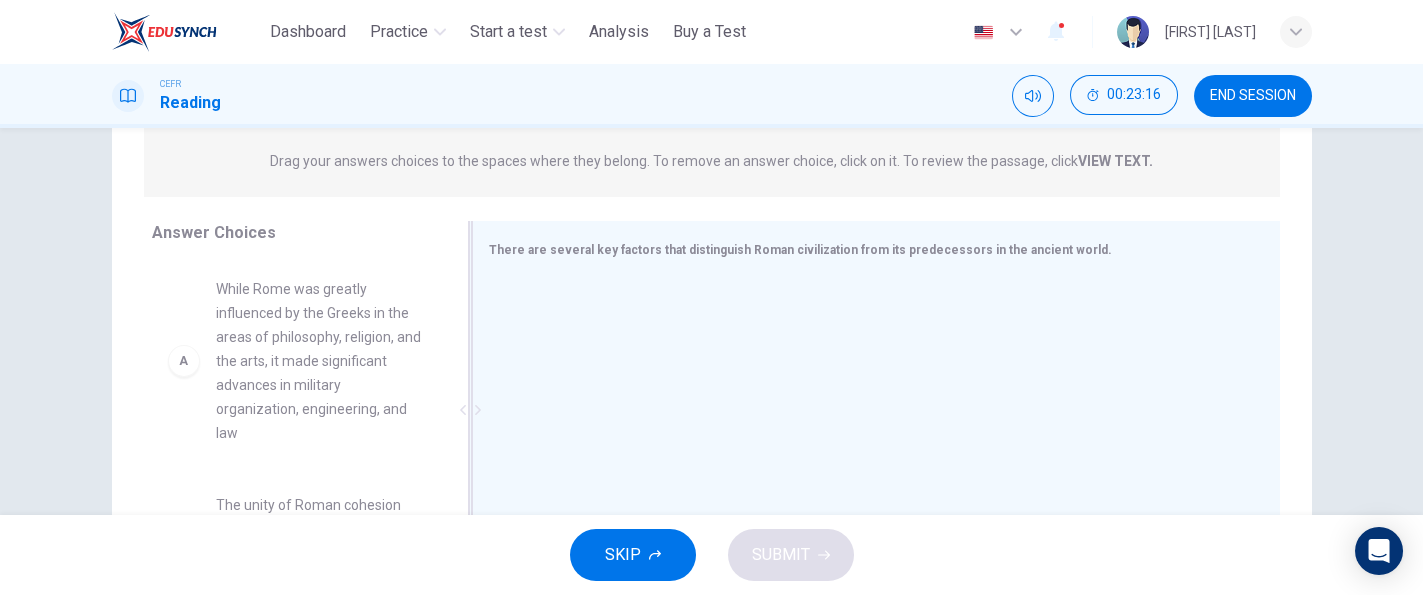 scroll, scrollTop: 288, scrollLeft: 0, axis: vertical 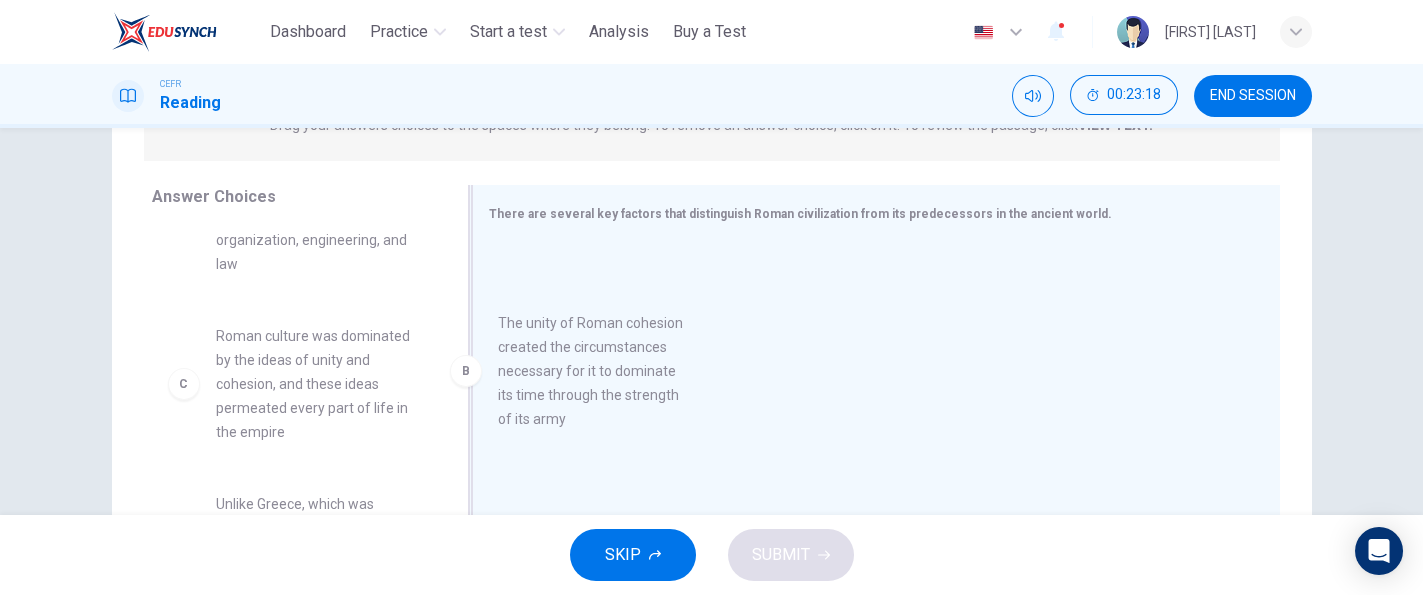 drag, startPoint x: 356, startPoint y: 392, endPoint x: 648, endPoint y: 377, distance: 292.385 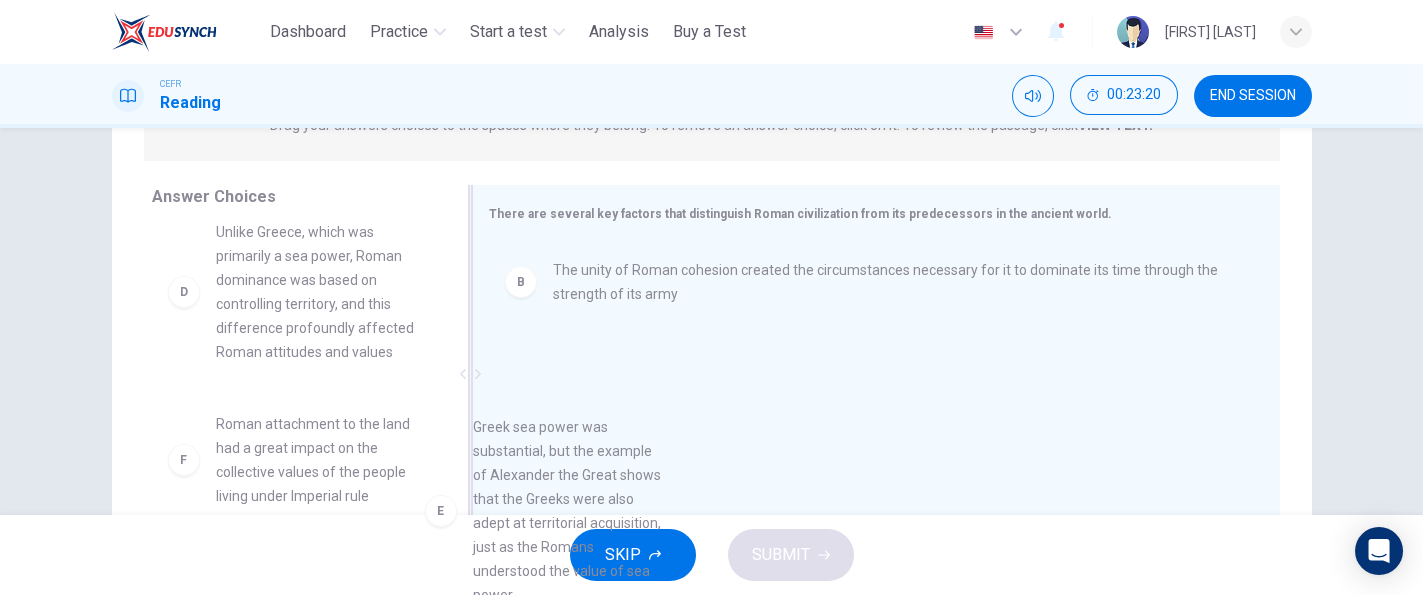 scroll, scrollTop: 406, scrollLeft: 0, axis: vertical 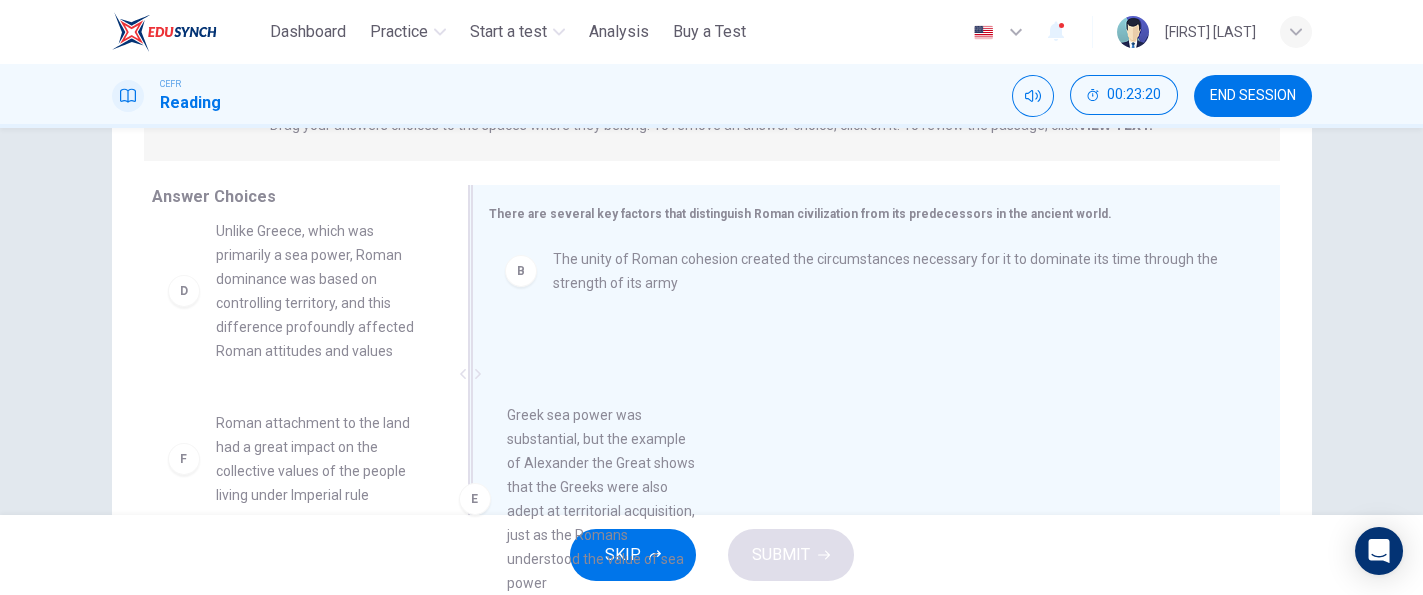 drag, startPoint x: 280, startPoint y: 486, endPoint x: 607, endPoint y: 417, distance: 334.20053 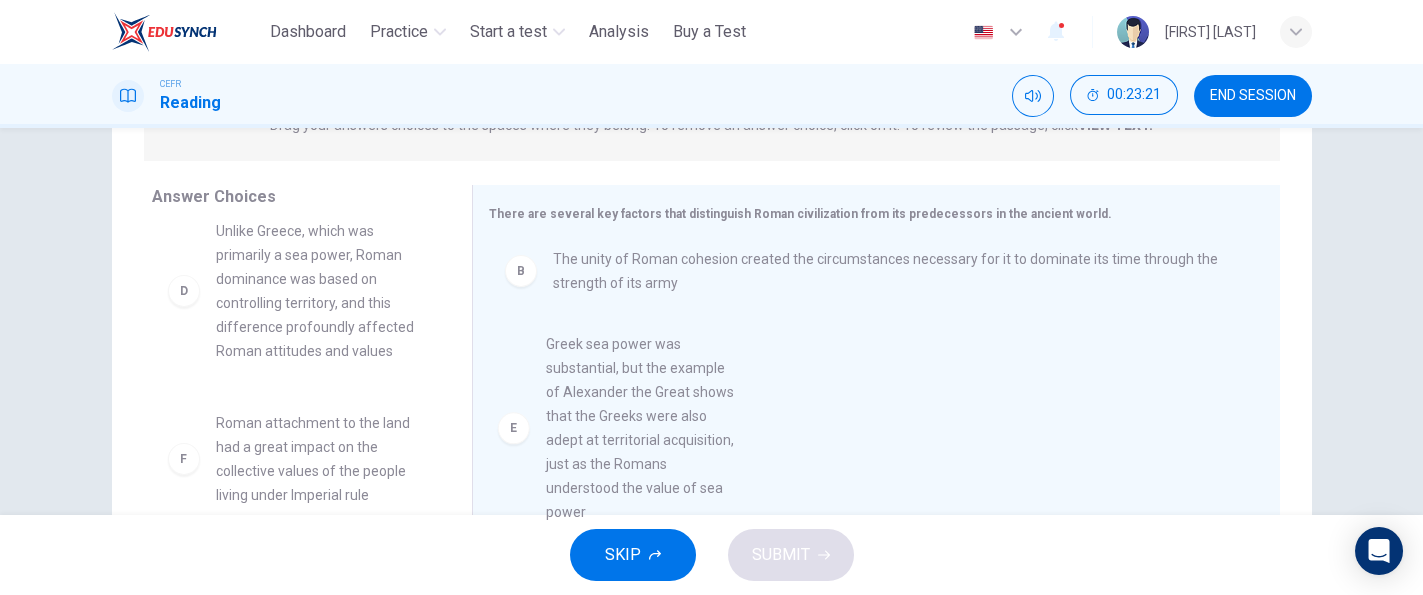 scroll, scrollTop: 0, scrollLeft: 0, axis: both 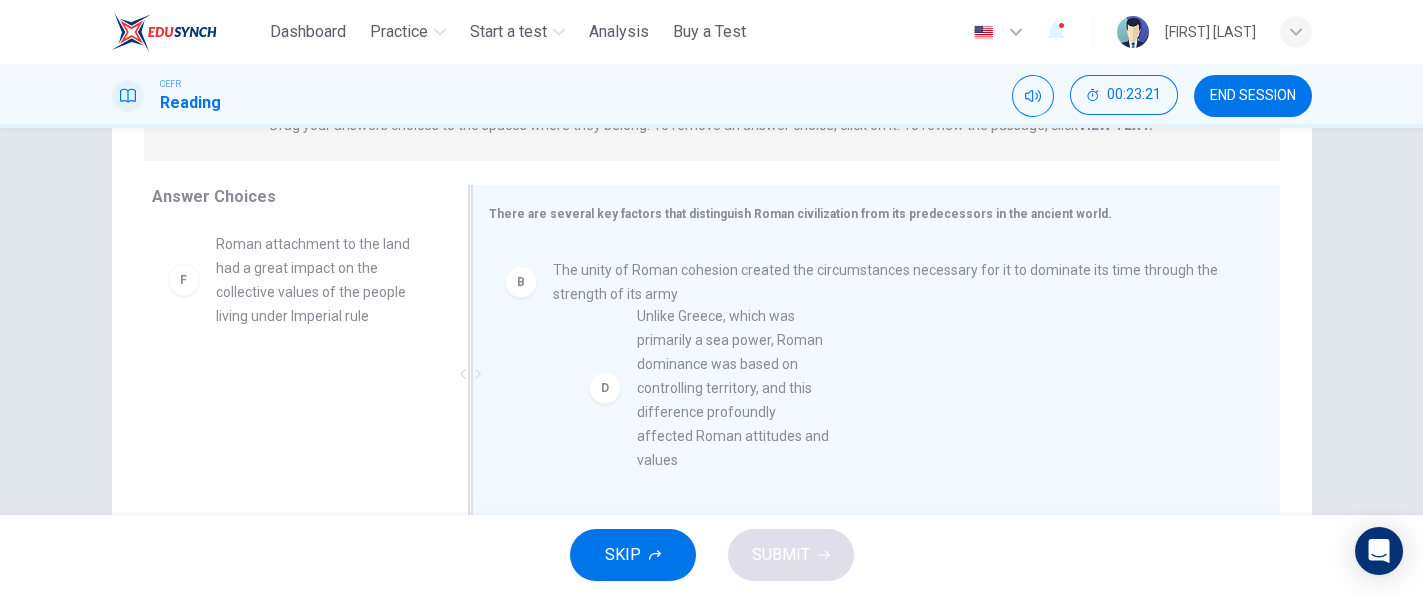 drag, startPoint x: 328, startPoint y: 343, endPoint x: 763, endPoint y: 427, distance: 443.0361 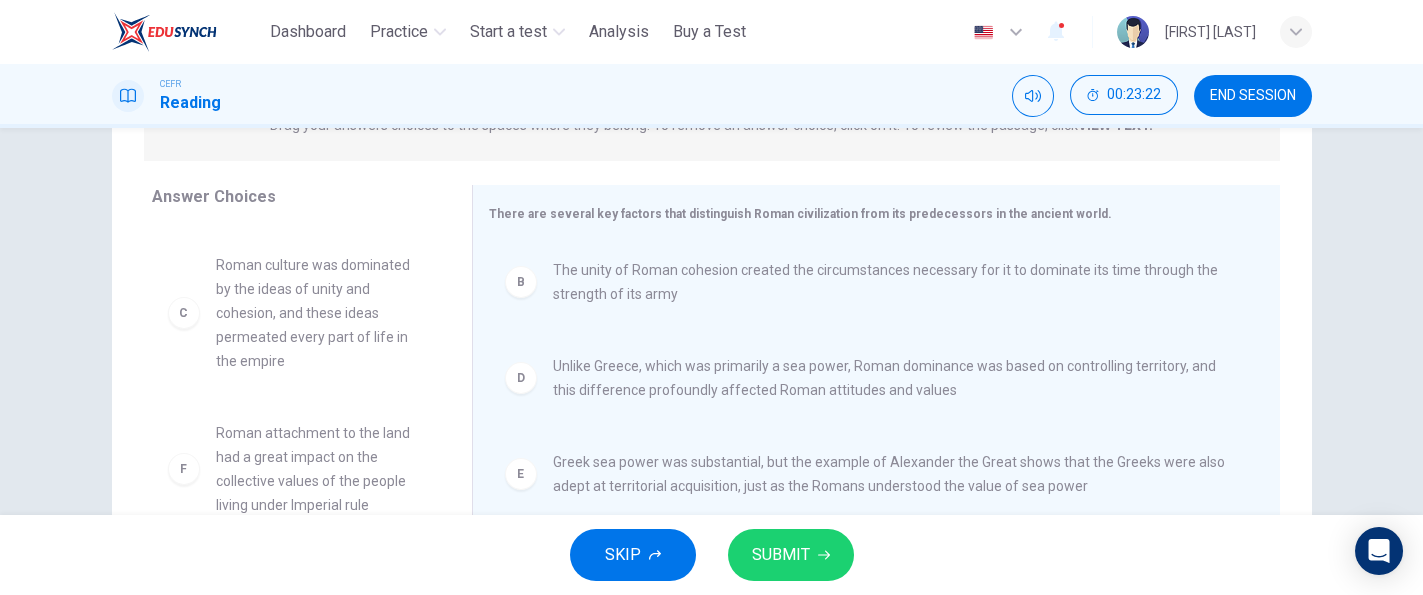 scroll, scrollTop: 203, scrollLeft: 0, axis: vertical 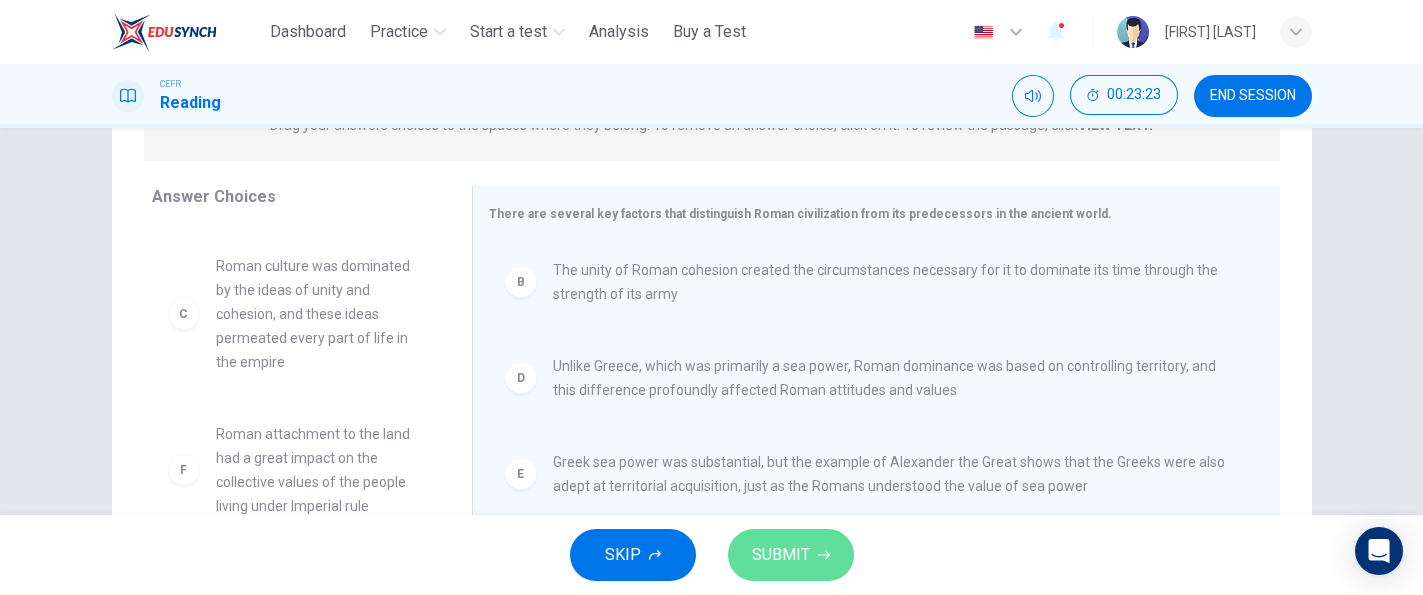 click on "SUBMIT" at bounding box center (781, 555) 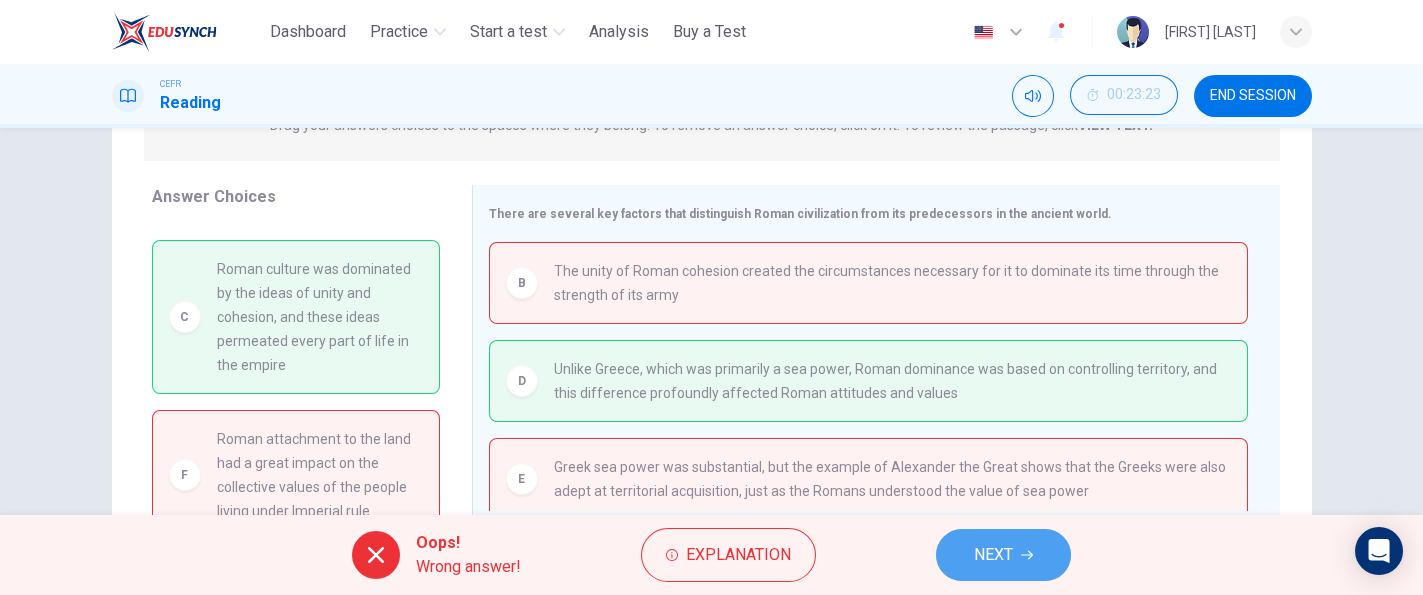 click on "NEXT" at bounding box center (1003, 555) 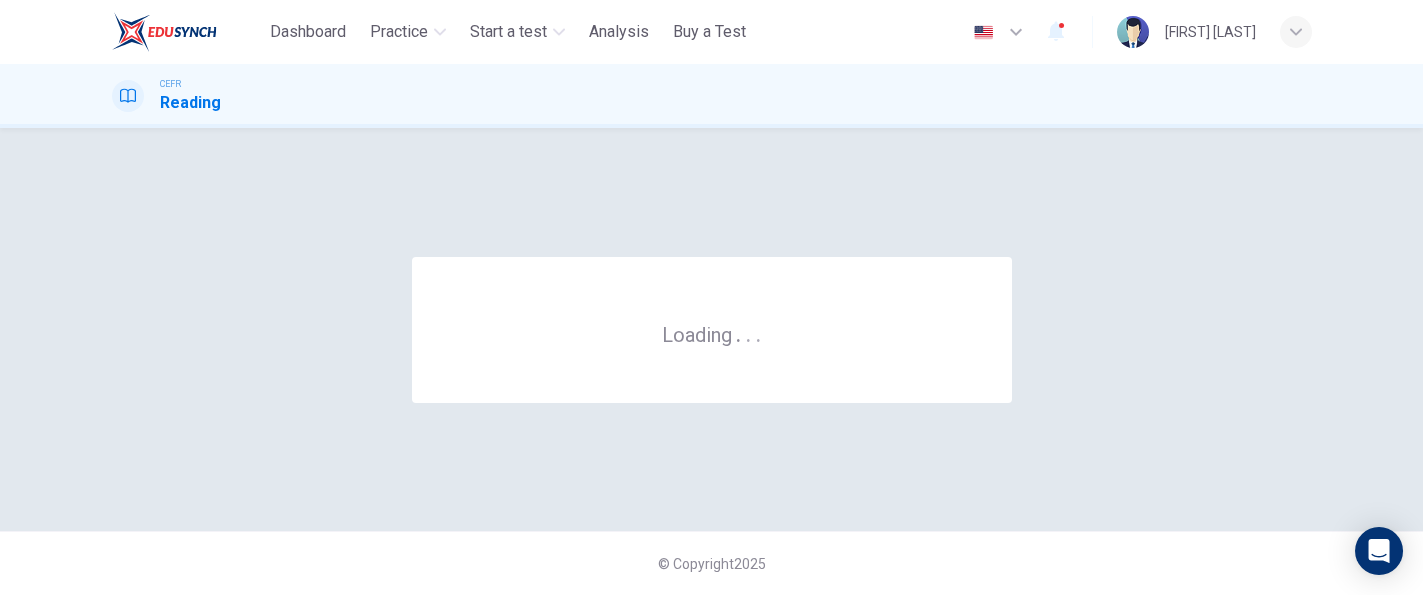 scroll, scrollTop: 0, scrollLeft: 0, axis: both 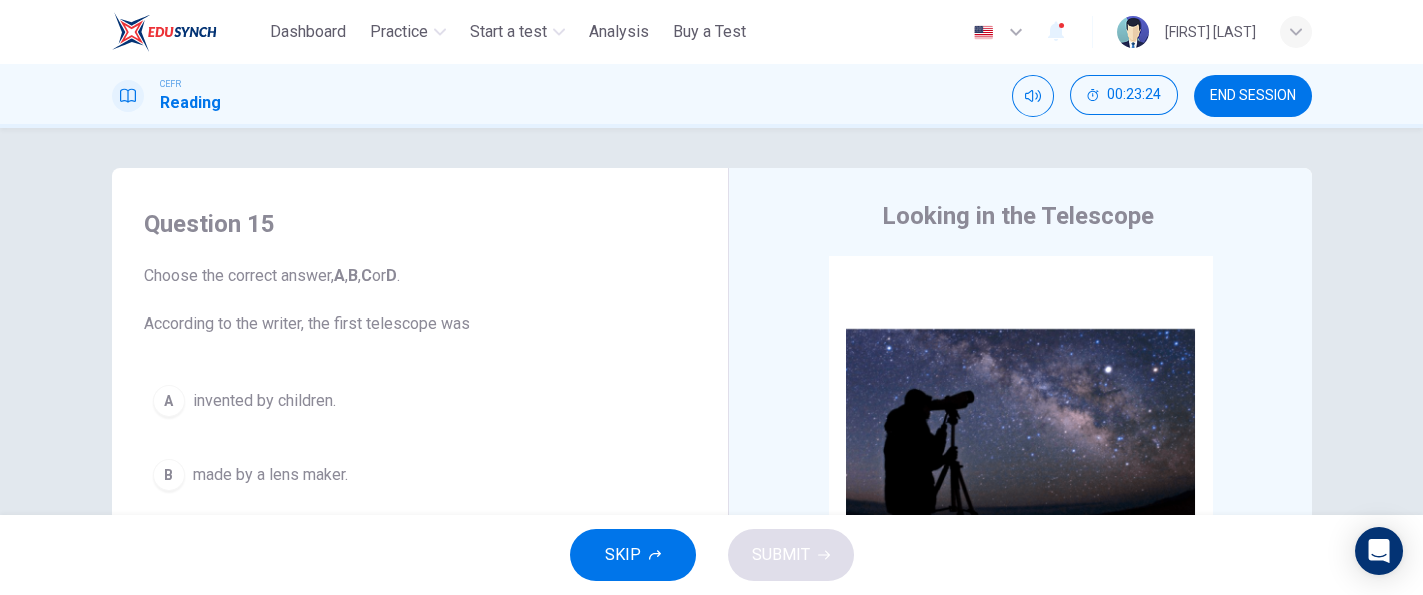 click on "END SESSION" at bounding box center (1253, 96) 